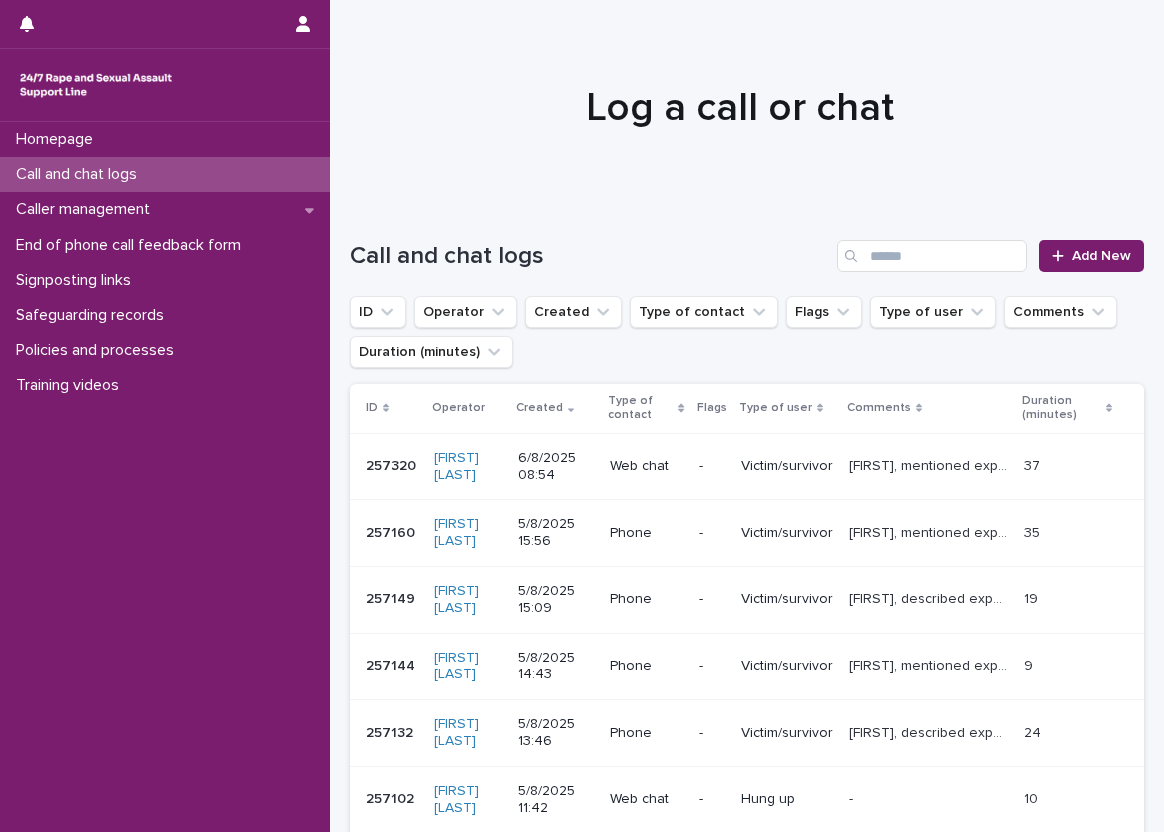 scroll, scrollTop: 0, scrollLeft: 0, axis: both 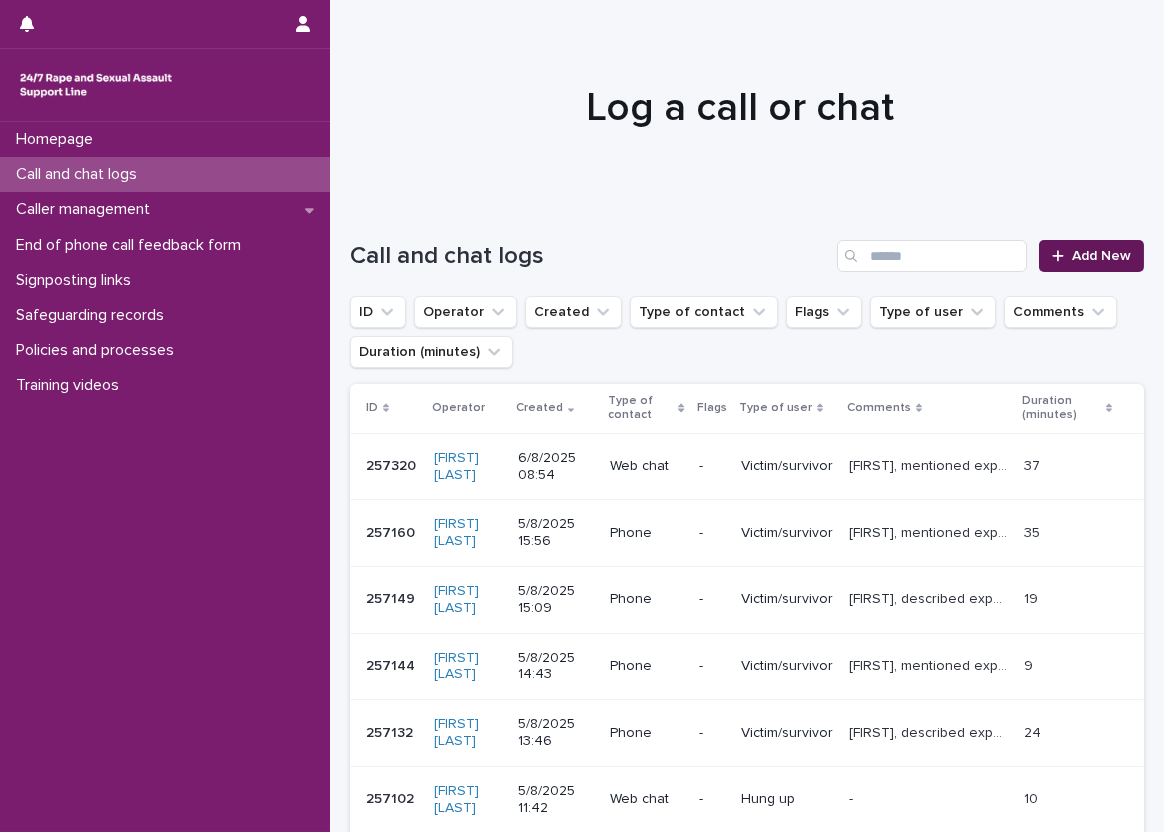 click on "Add New" at bounding box center [1091, 256] 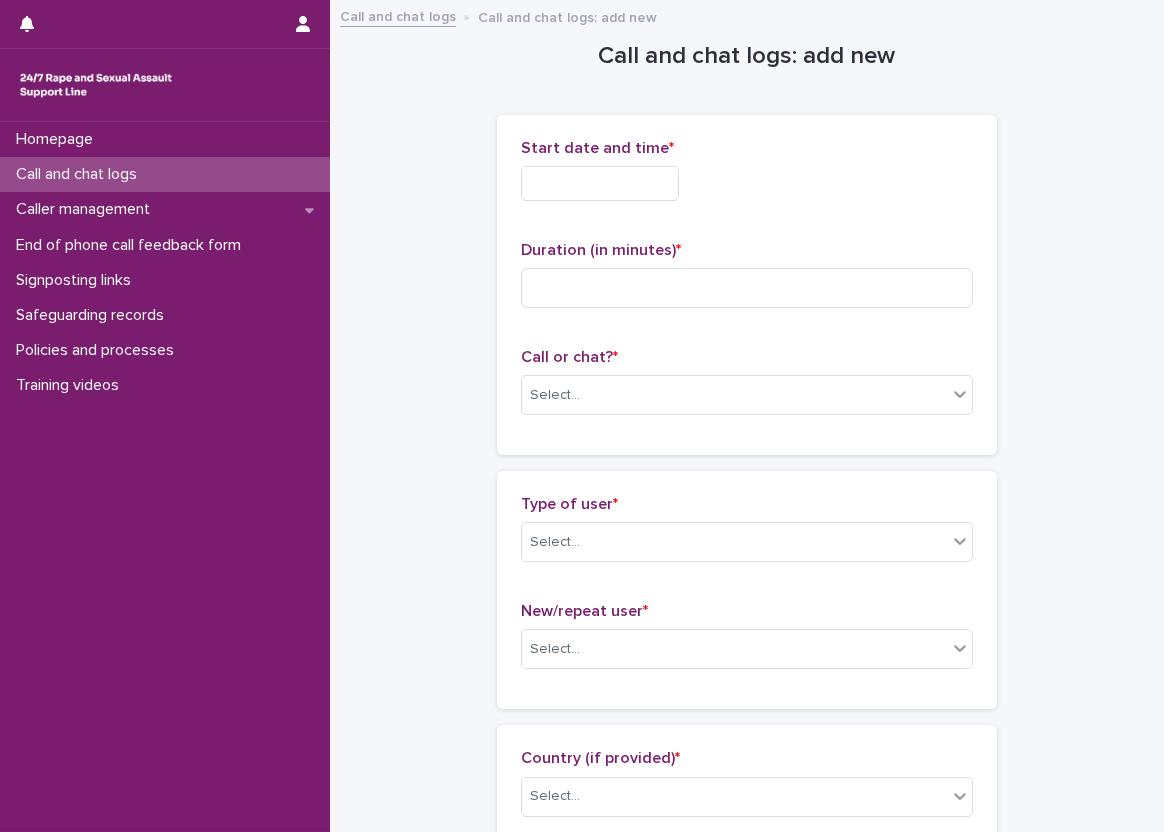 click at bounding box center (600, 183) 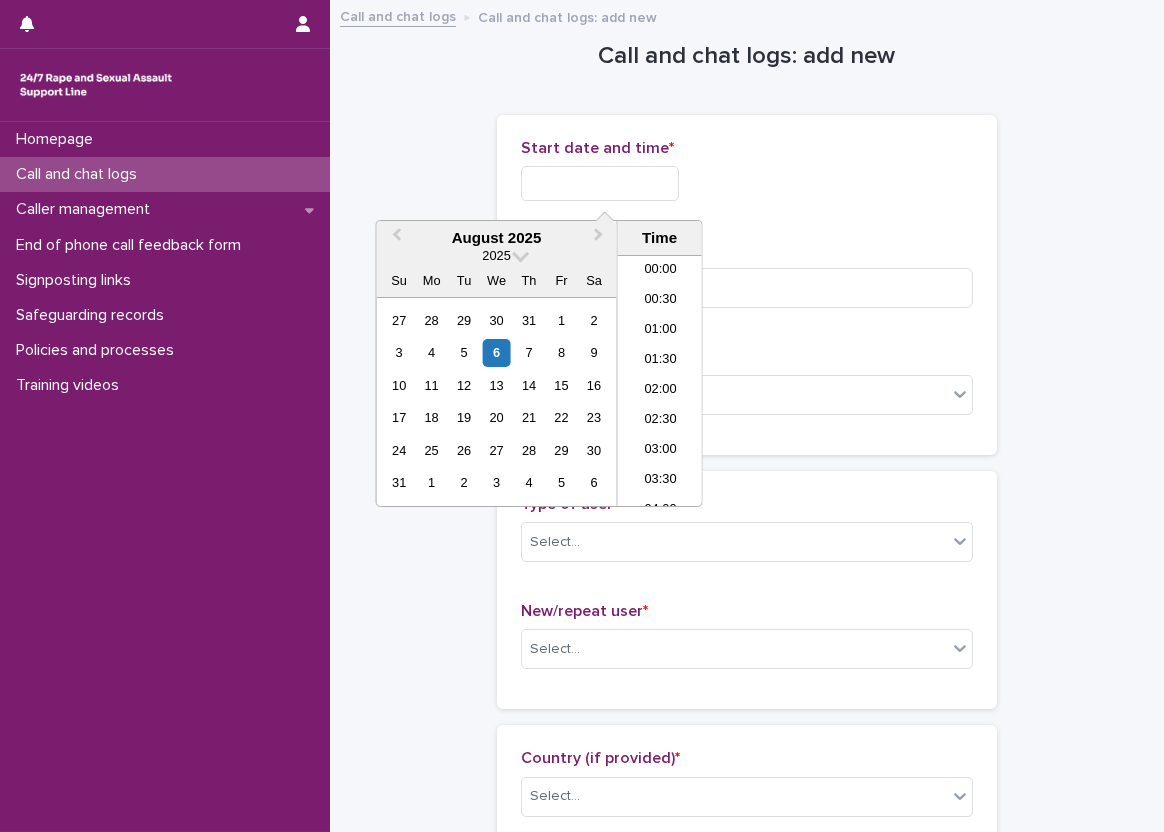 scroll, scrollTop: 459, scrollLeft: 0, axis: vertical 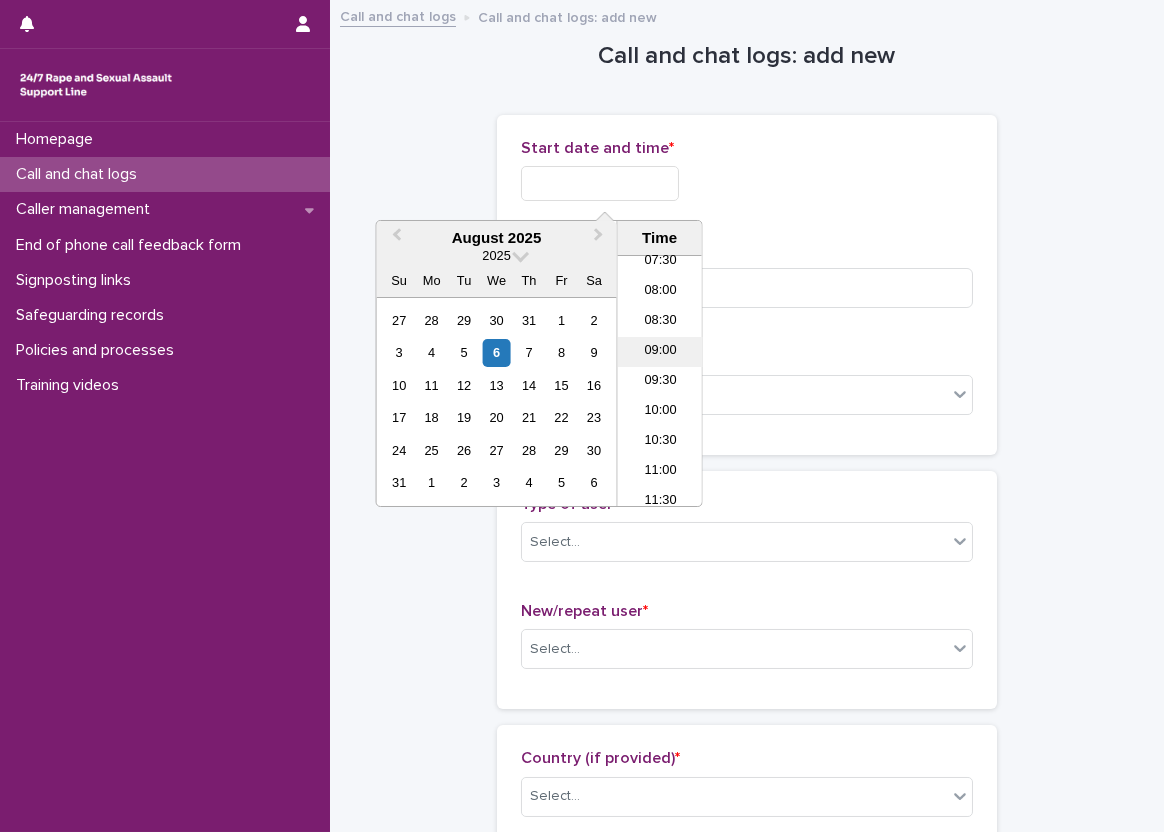 click on "09:00" at bounding box center [660, 352] 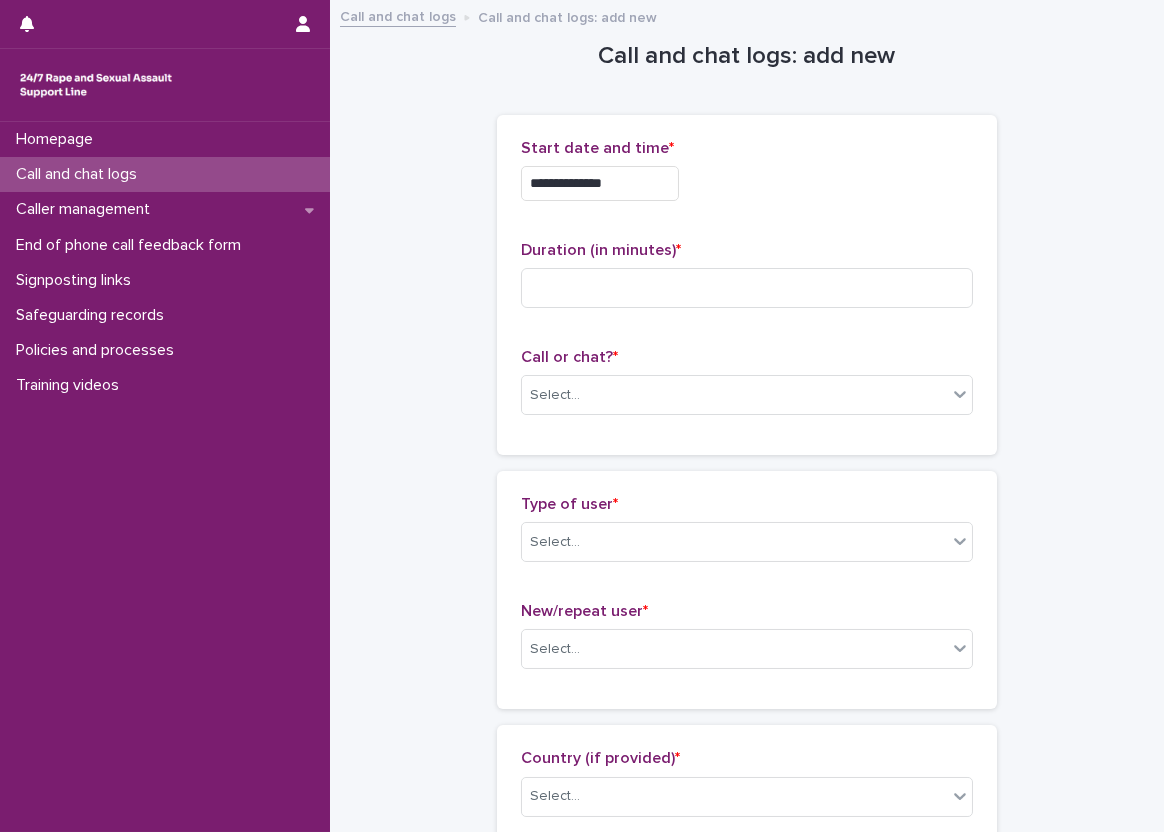 click on "**********" at bounding box center (600, 183) 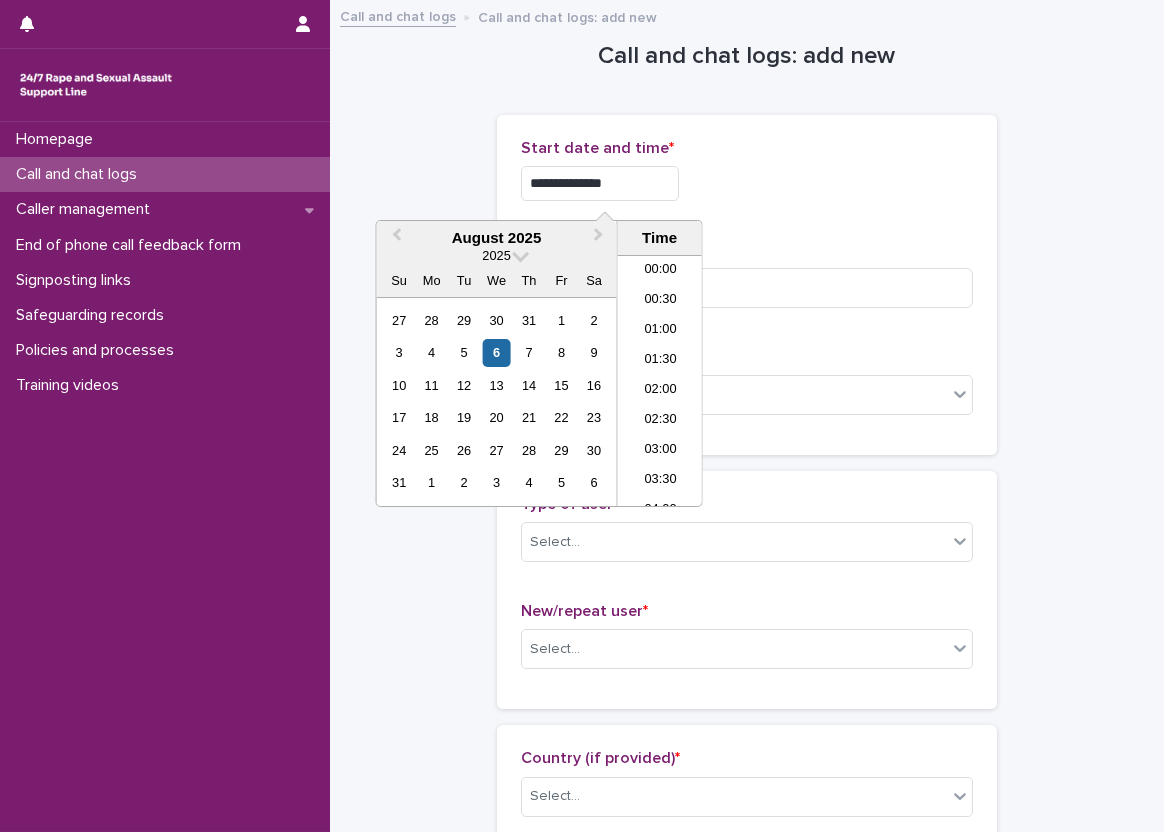 scroll, scrollTop: 429, scrollLeft: 0, axis: vertical 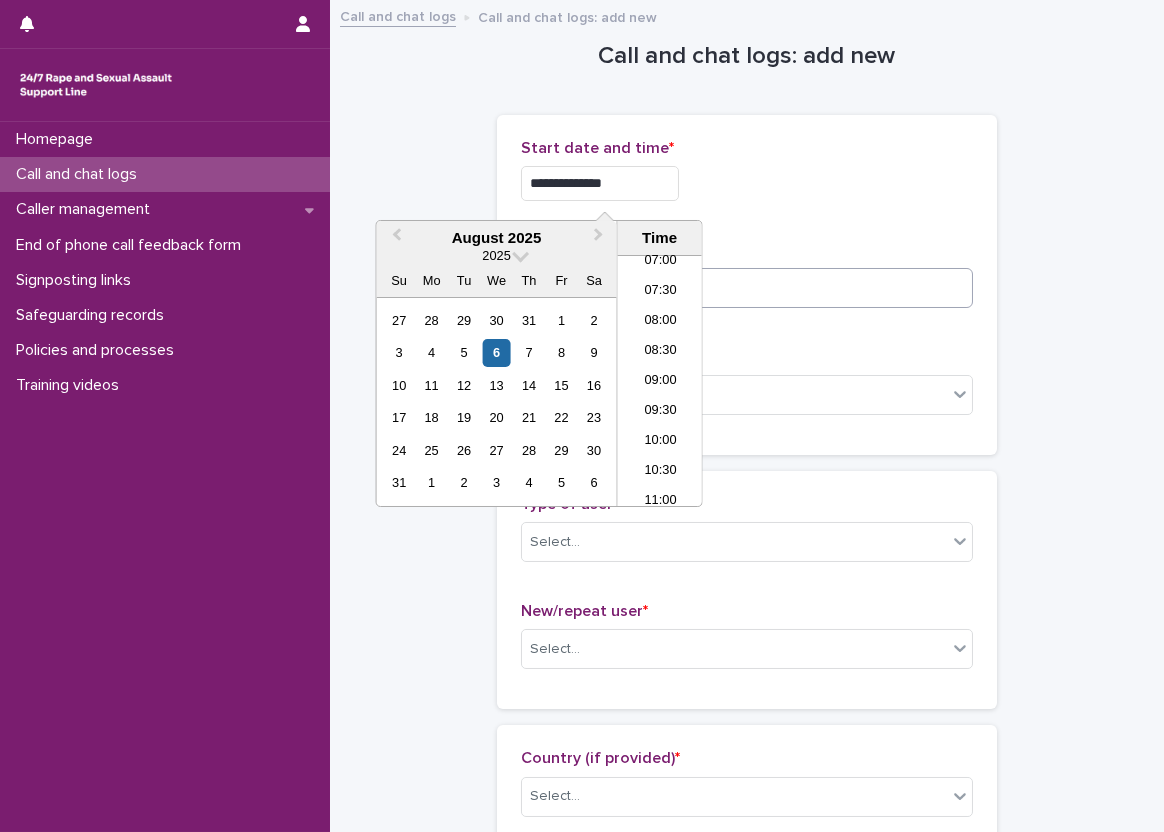 type on "**********" 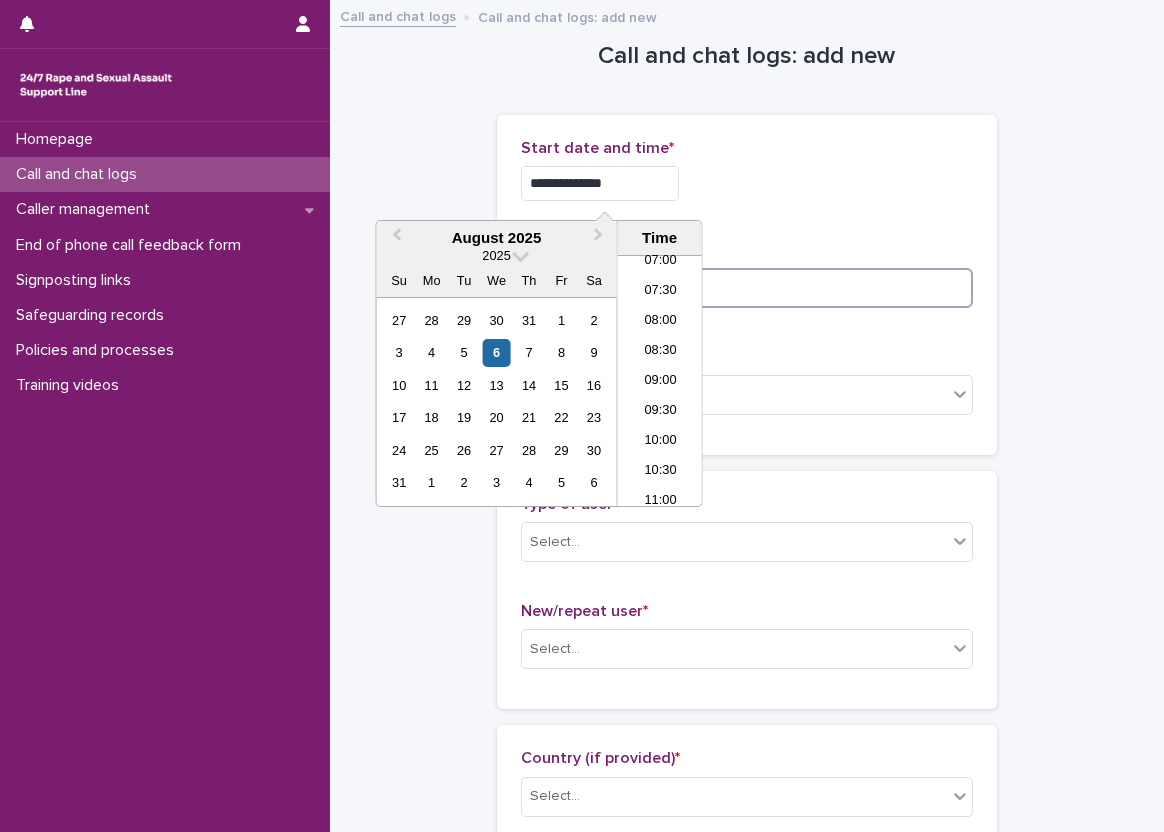 click at bounding box center (747, 288) 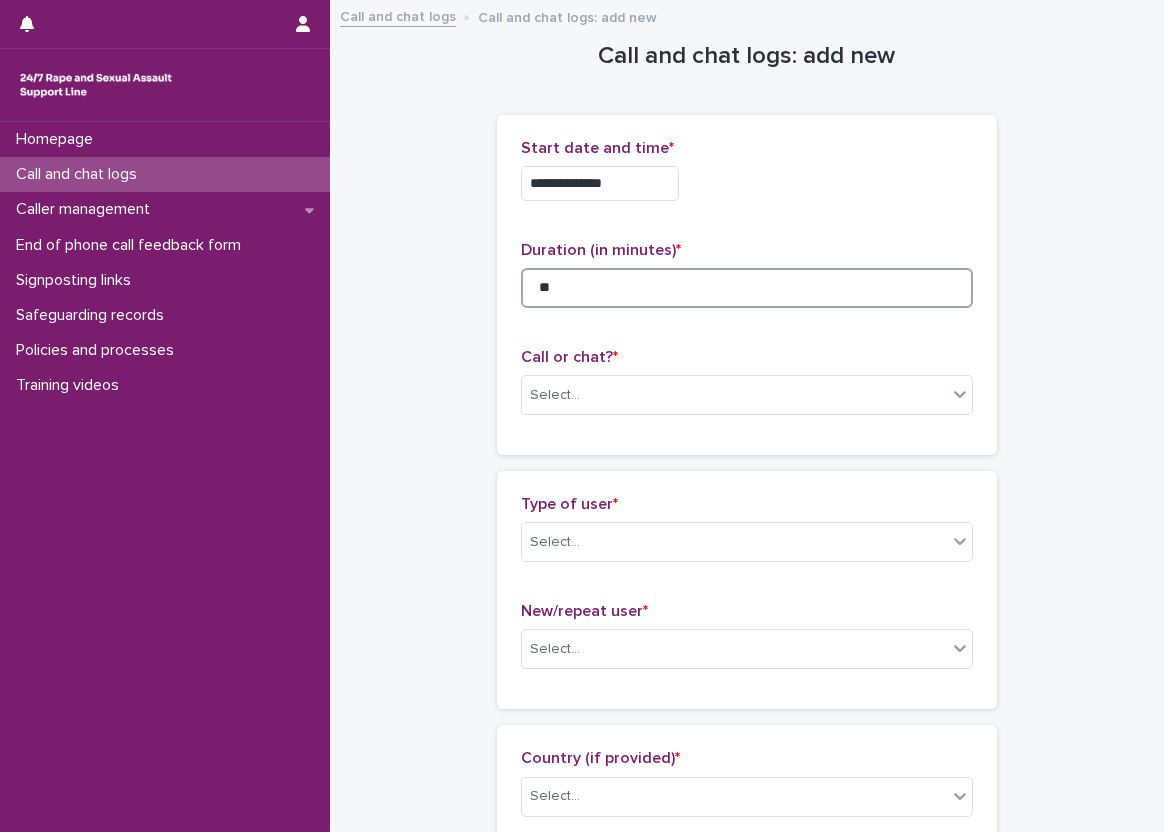 type on "**" 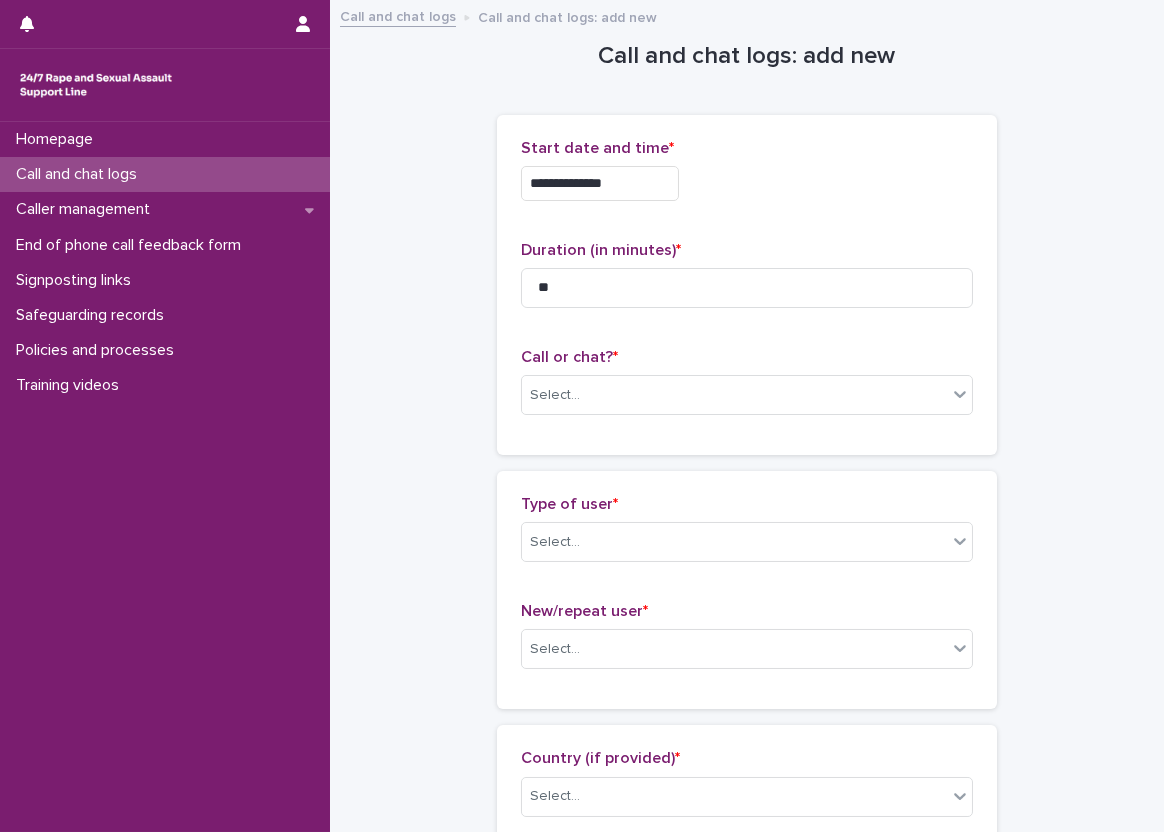click on "**********" at bounding box center [747, 285] 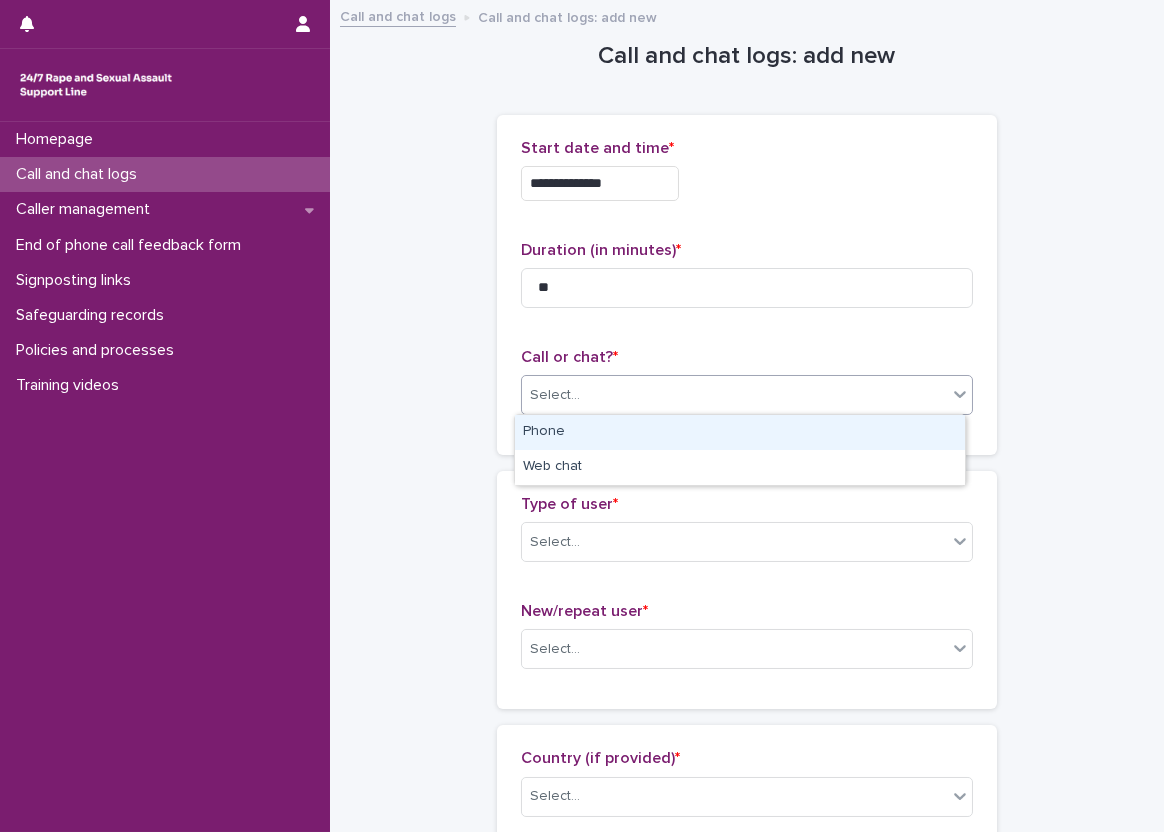 click on "Select..." at bounding box center (734, 395) 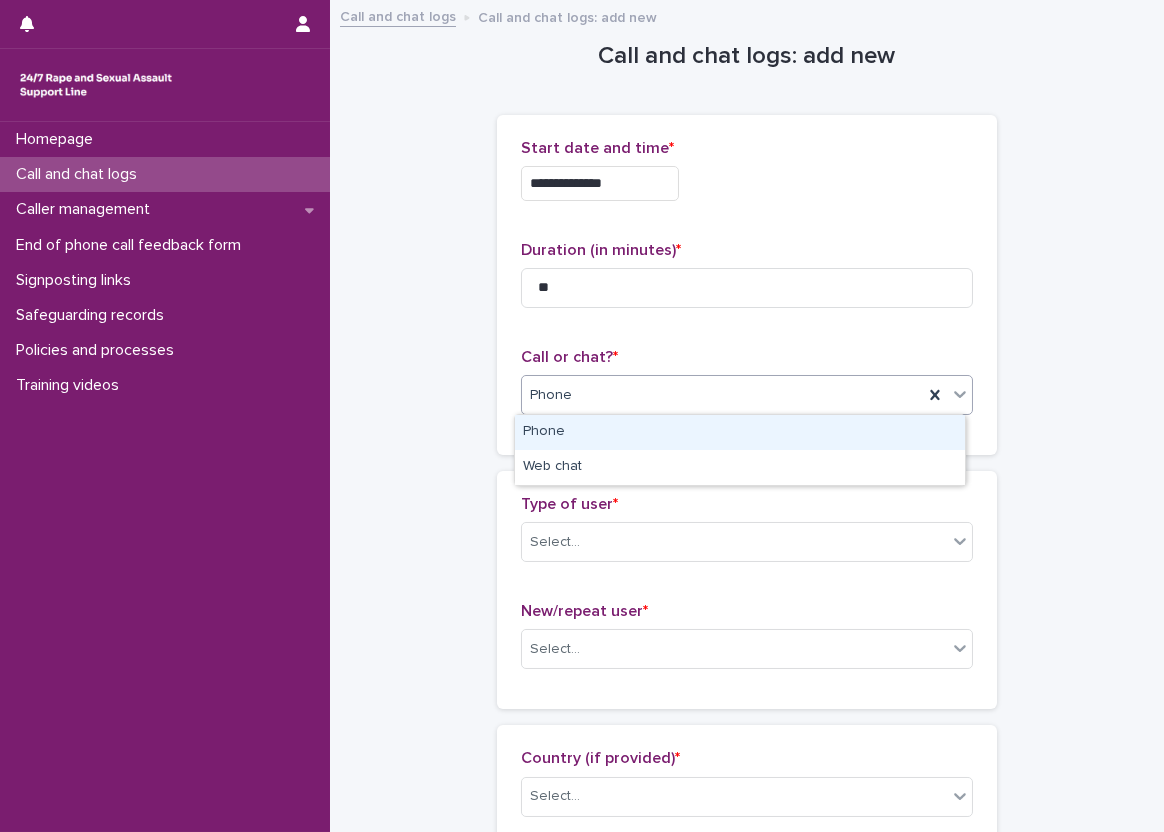 click on "Phone" at bounding box center [747, 395] 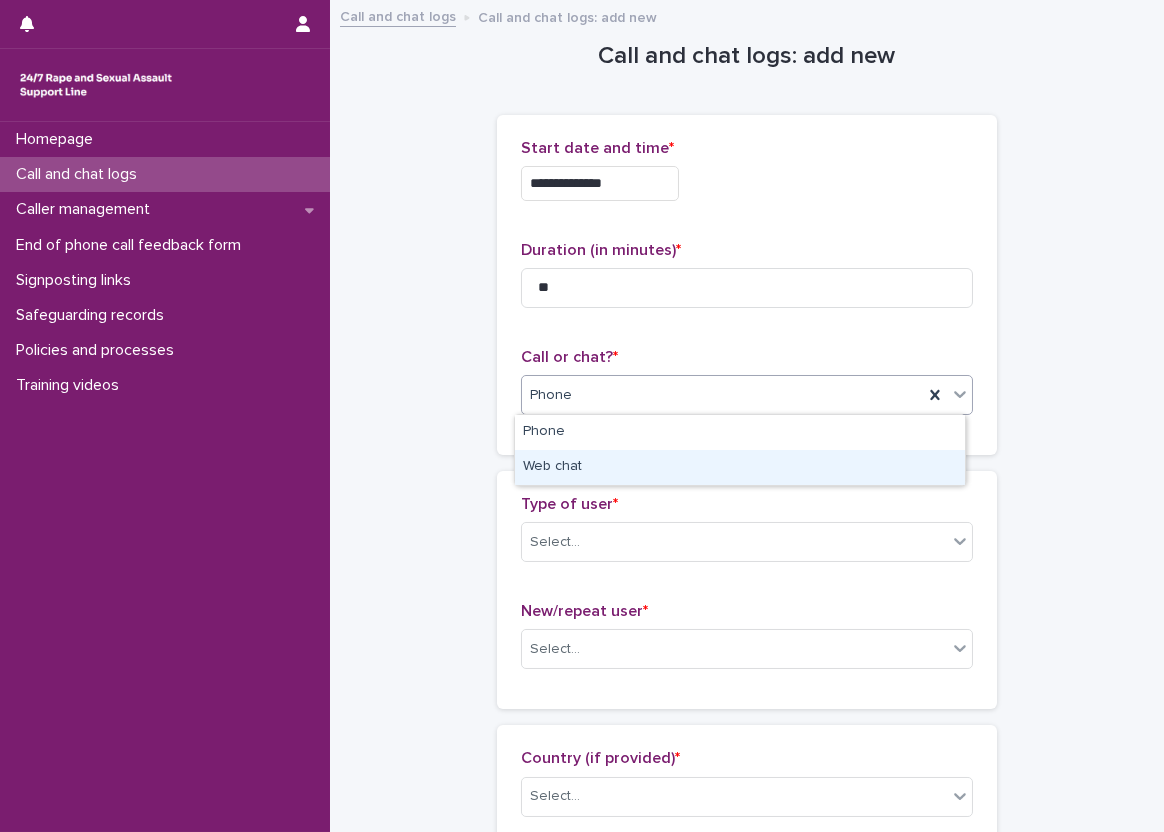 click on "Web chat" at bounding box center (740, 467) 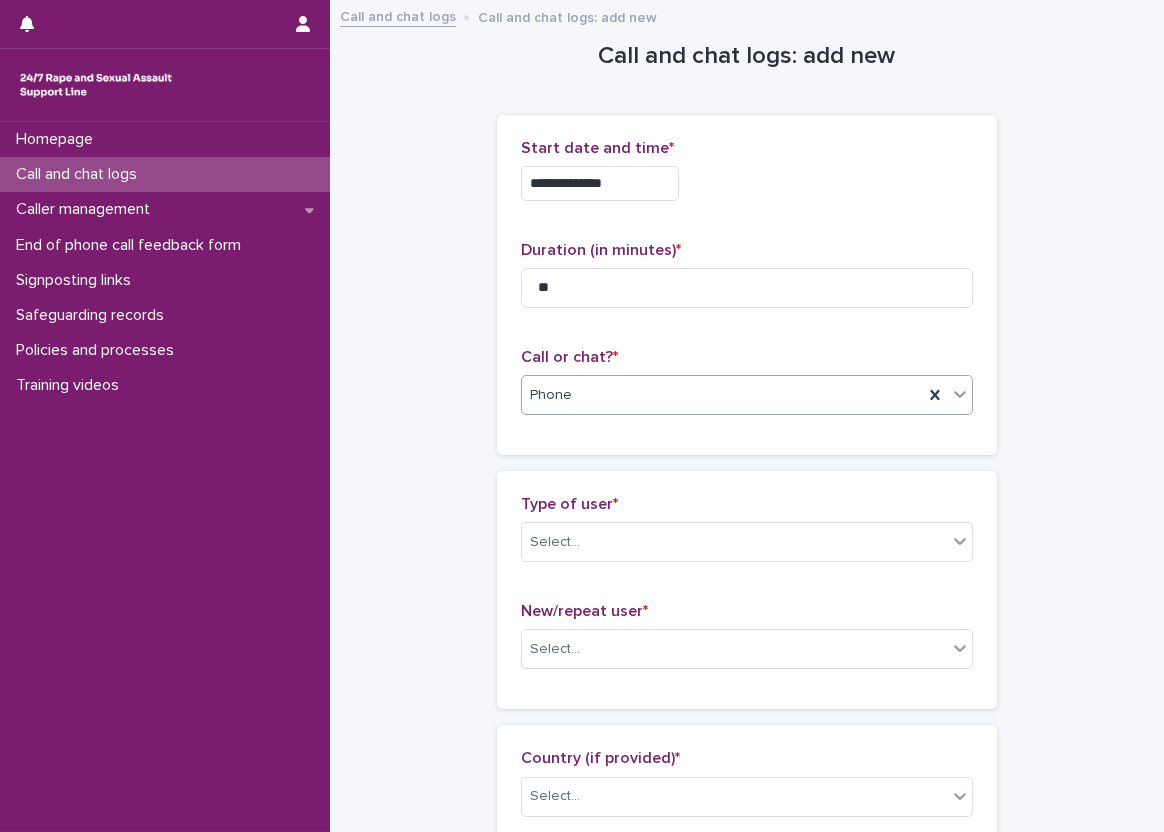 click on "Type of user * Select... New/repeat user * Select..." at bounding box center (747, 590) 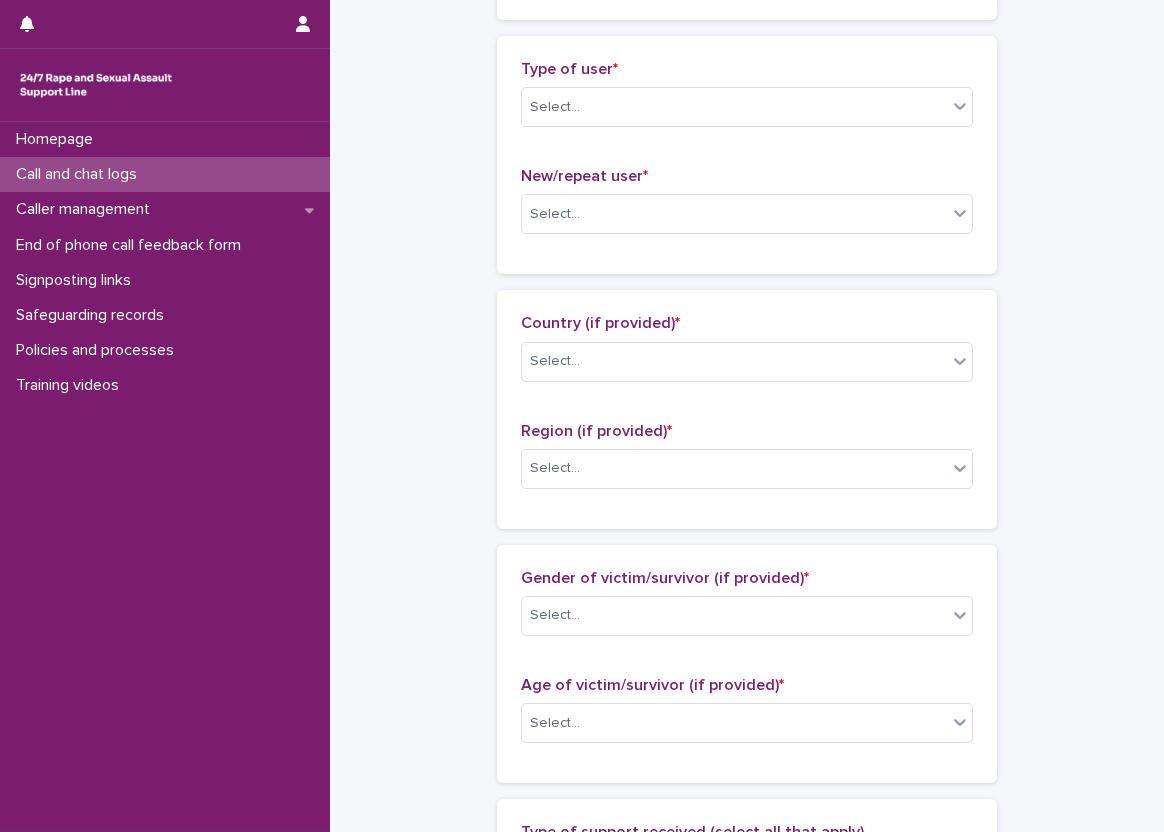 scroll, scrollTop: 400, scrollLeft: 0, axis: vertical 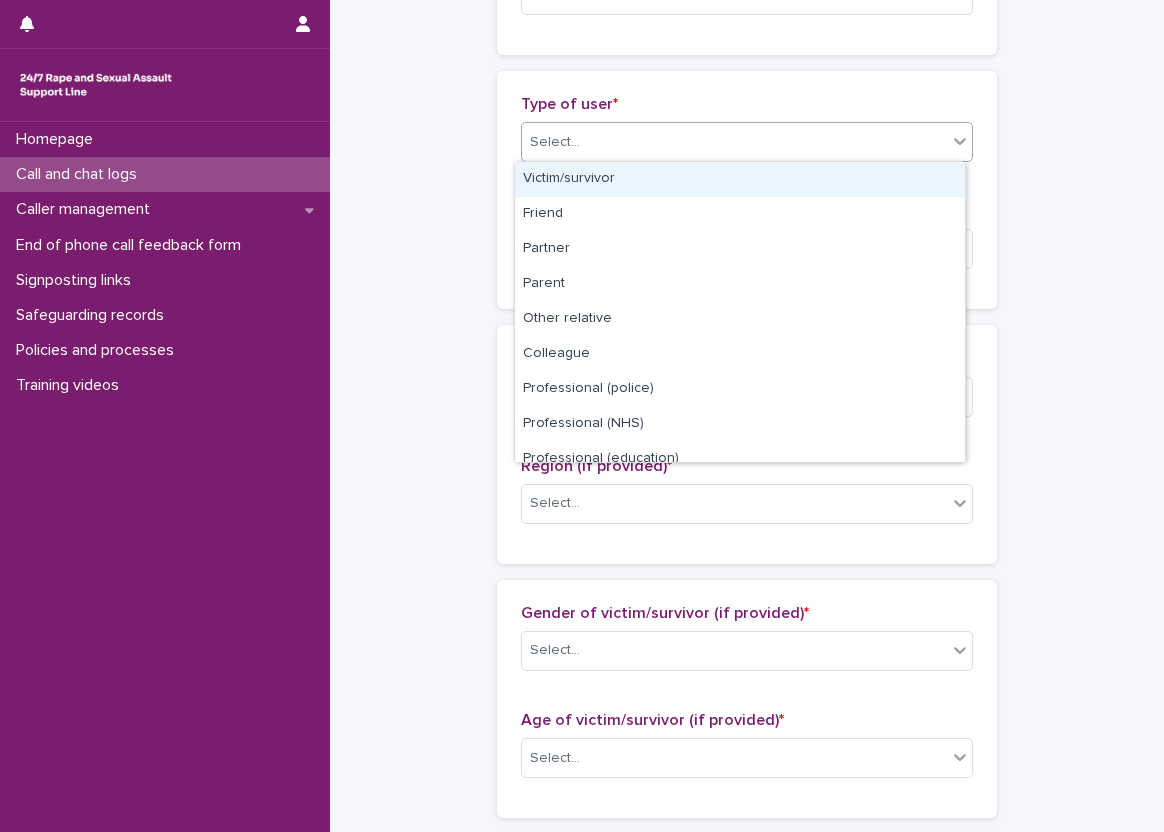 click on "Select..." at bounding box center (747, 142) 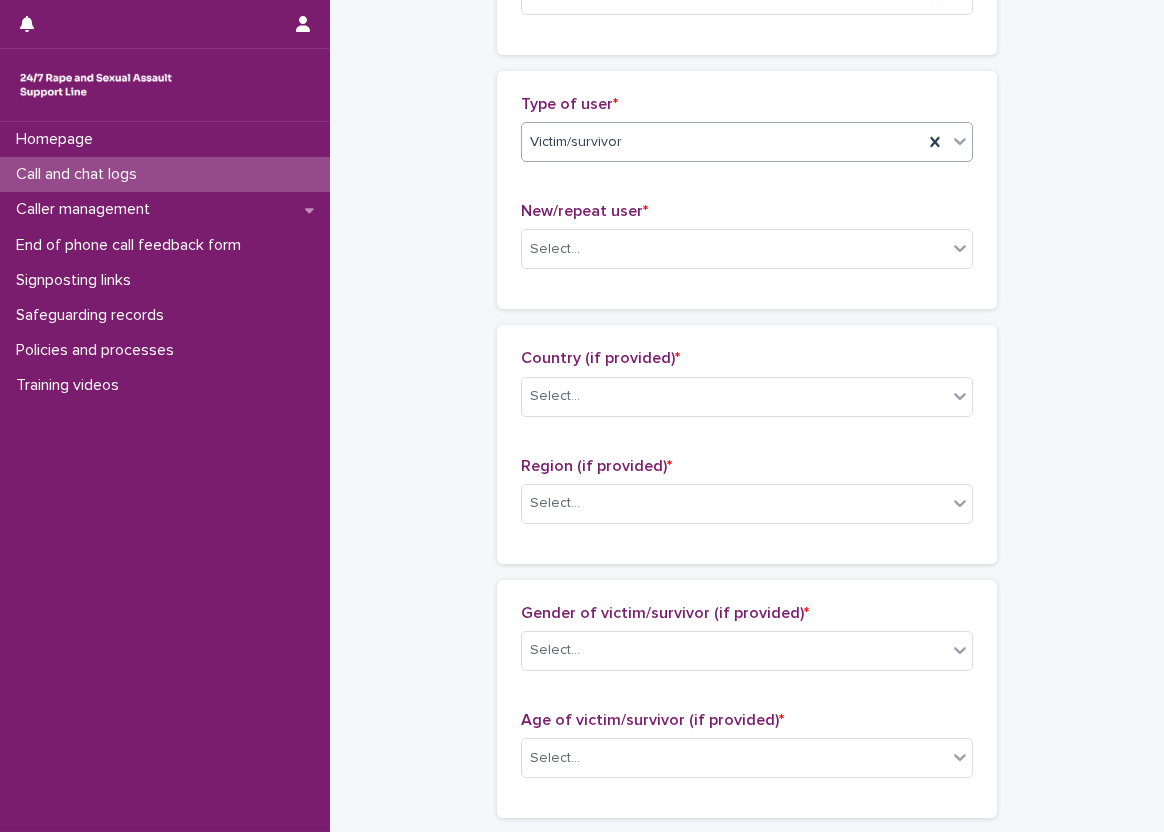 click on "New/repeat user *" at bounding box center [747, 211] 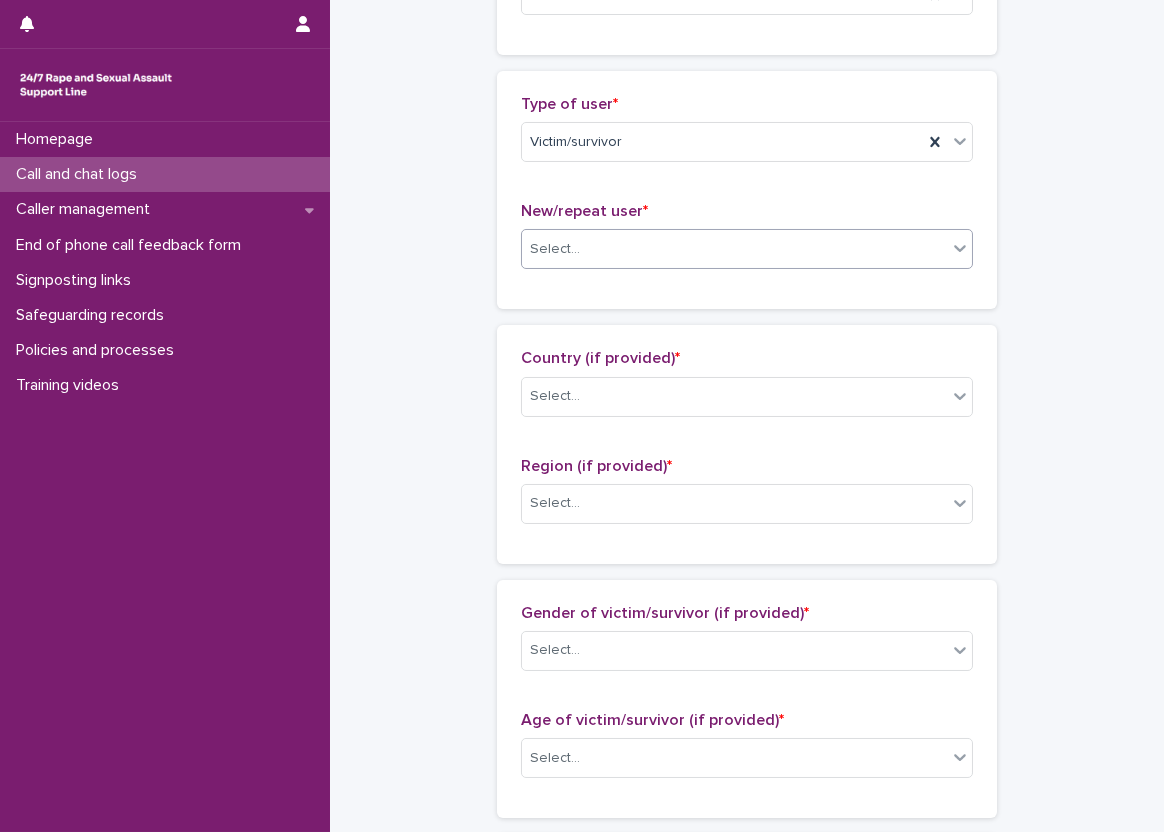 click on "Select..." at bounding box center [734, 249] 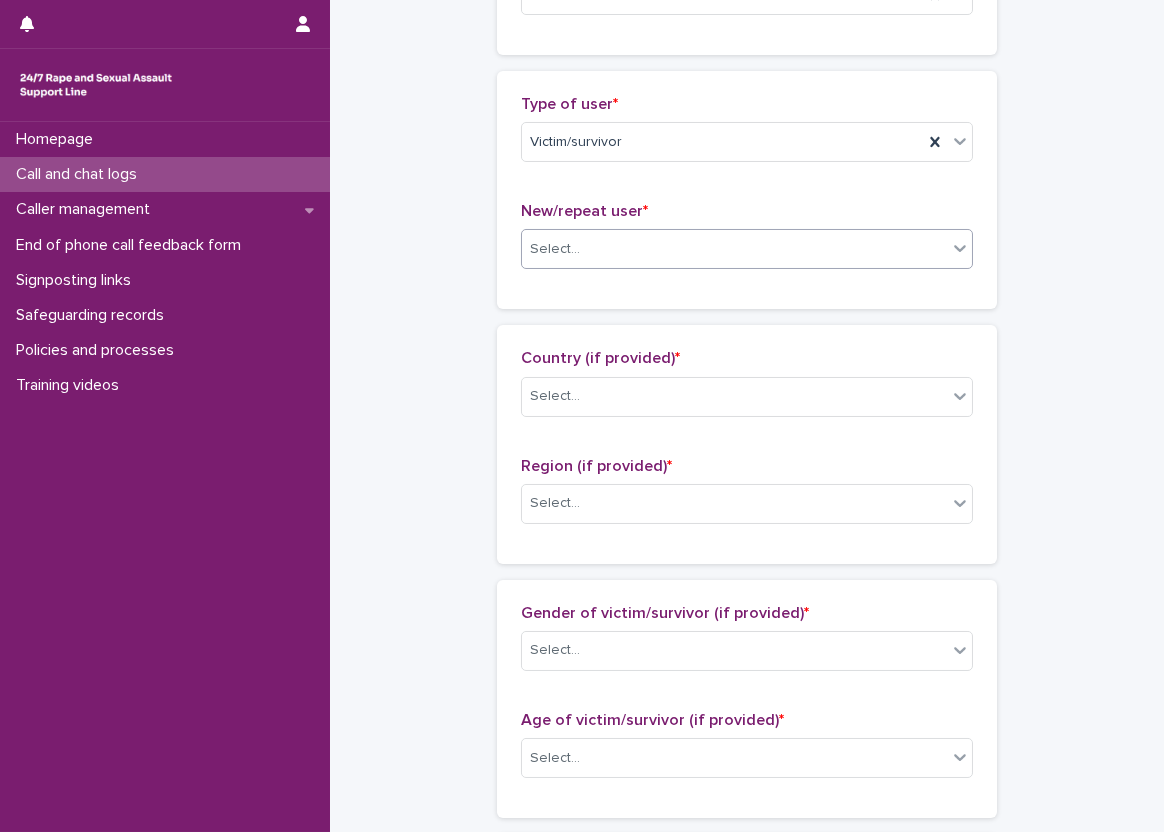 click on "Select..." at bounding box center (734, 249) 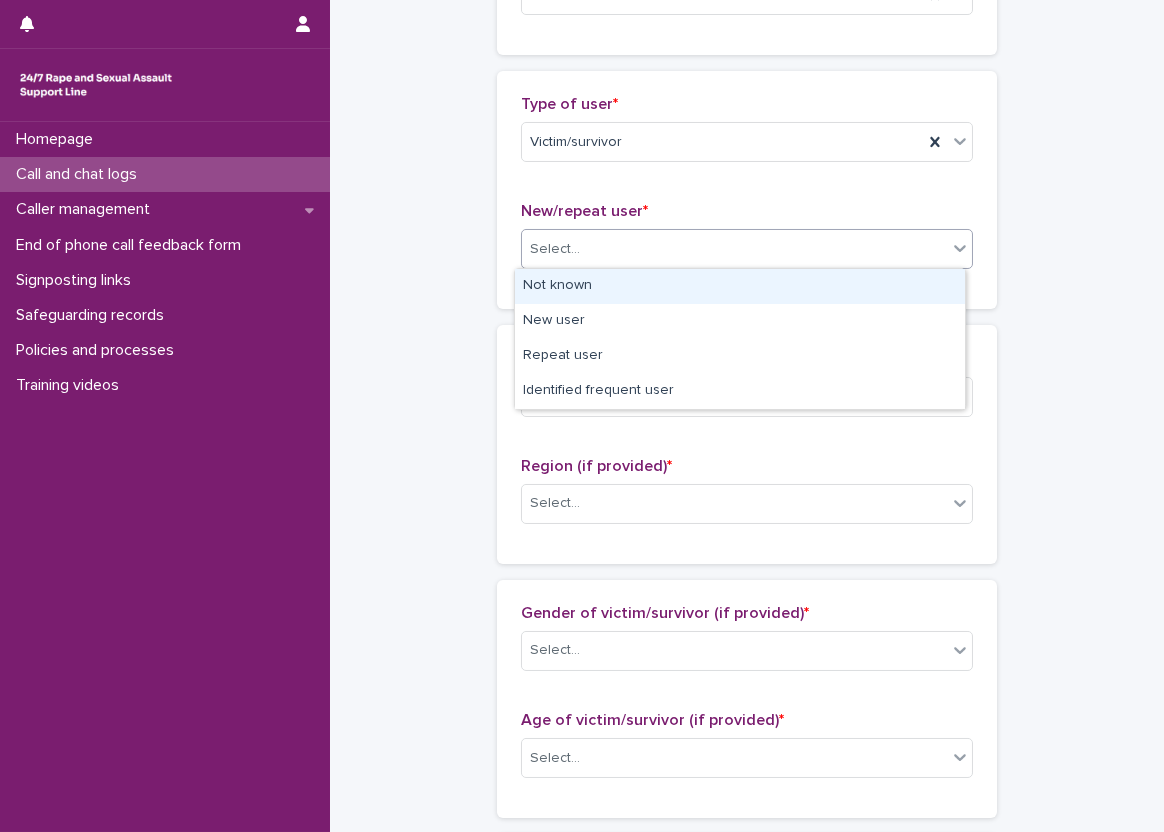 click on "Not known" at bounding box center [740, 286] 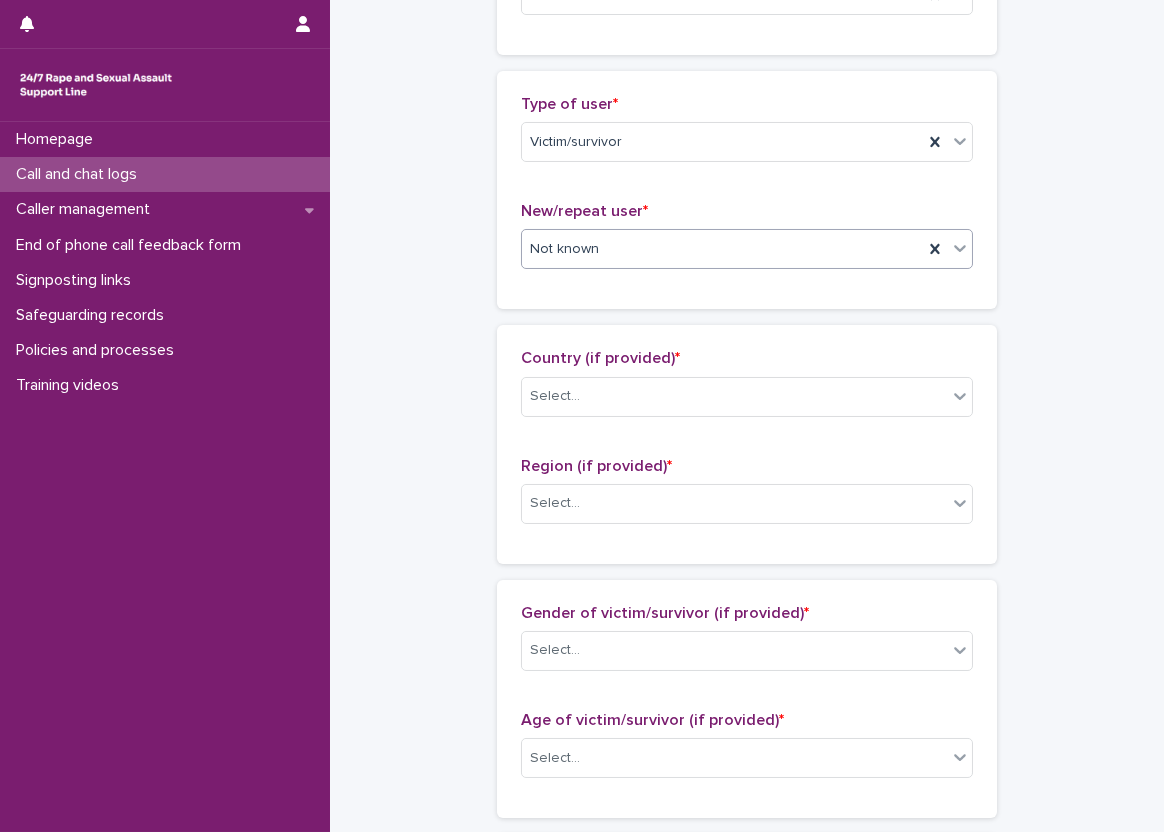click on "**********" at bounding box center [747, 684] 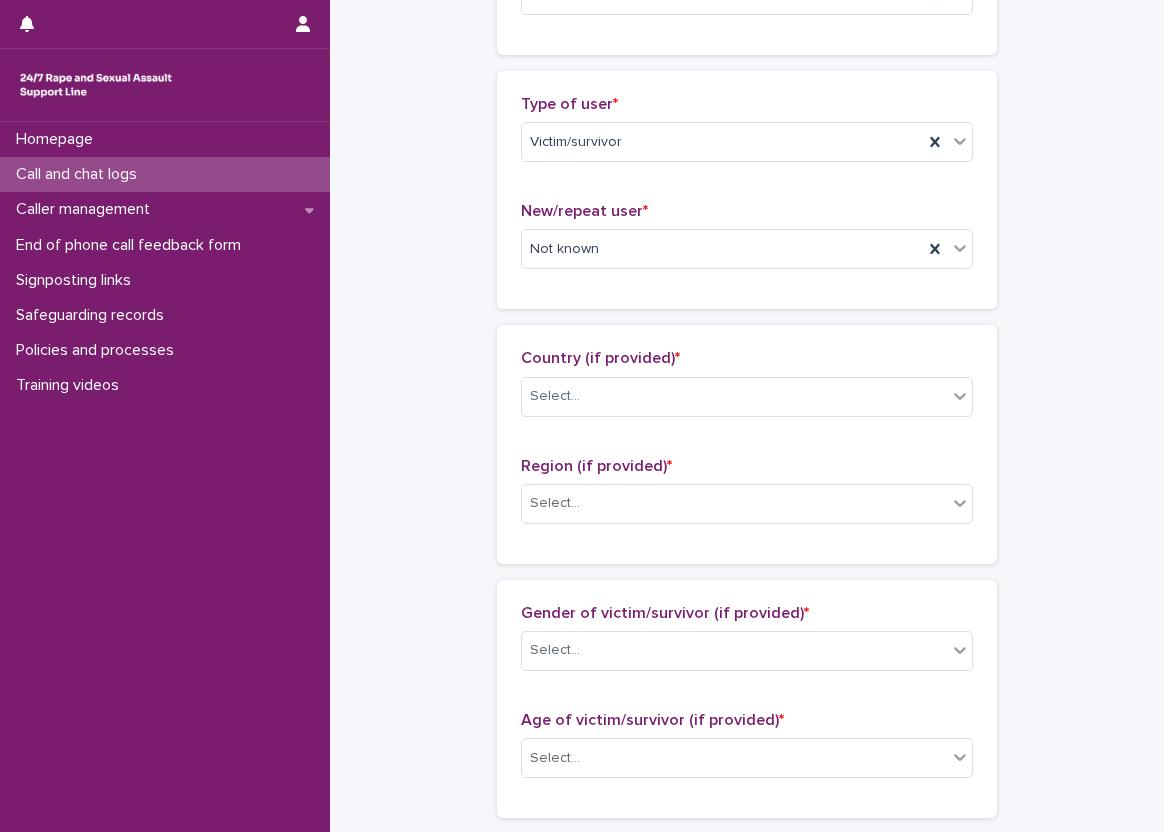 scroll, scrollTop: 500, scrollLeft: 0, axis: vertical 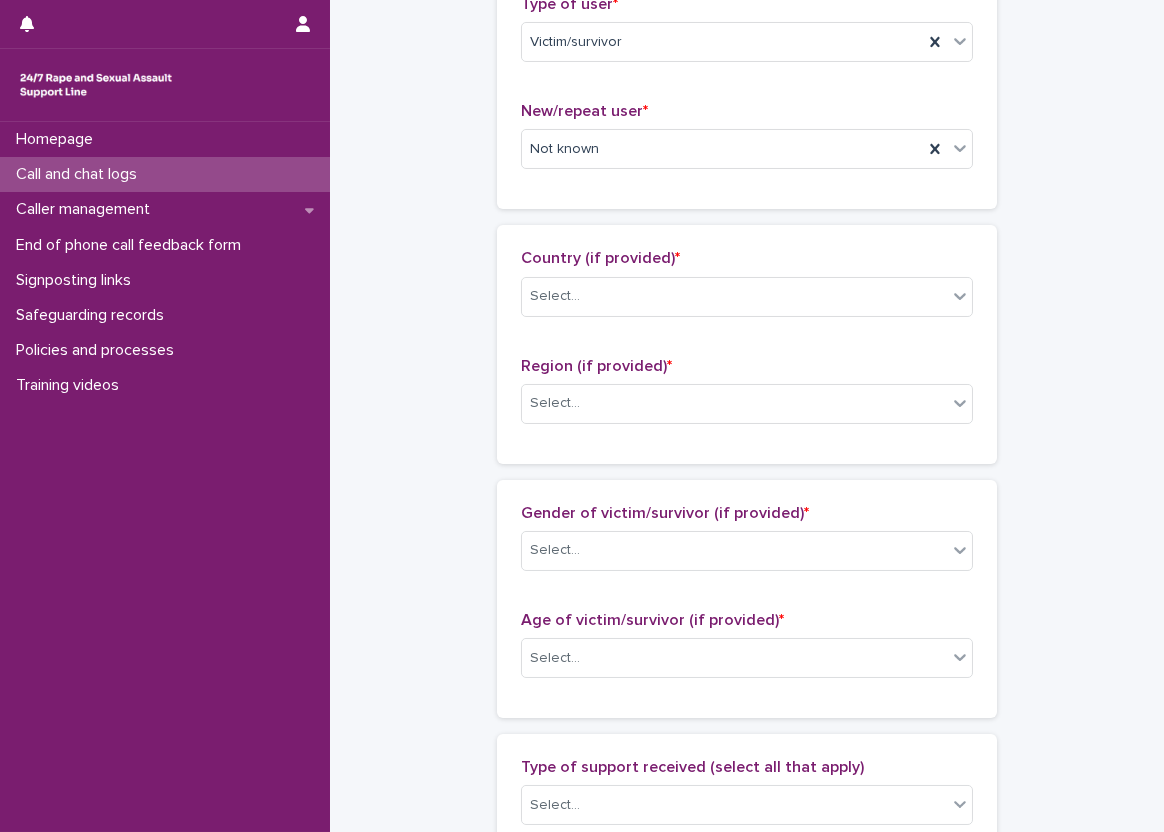 click on "Country (if provided) * Select..." at bounding box center [747, 290] 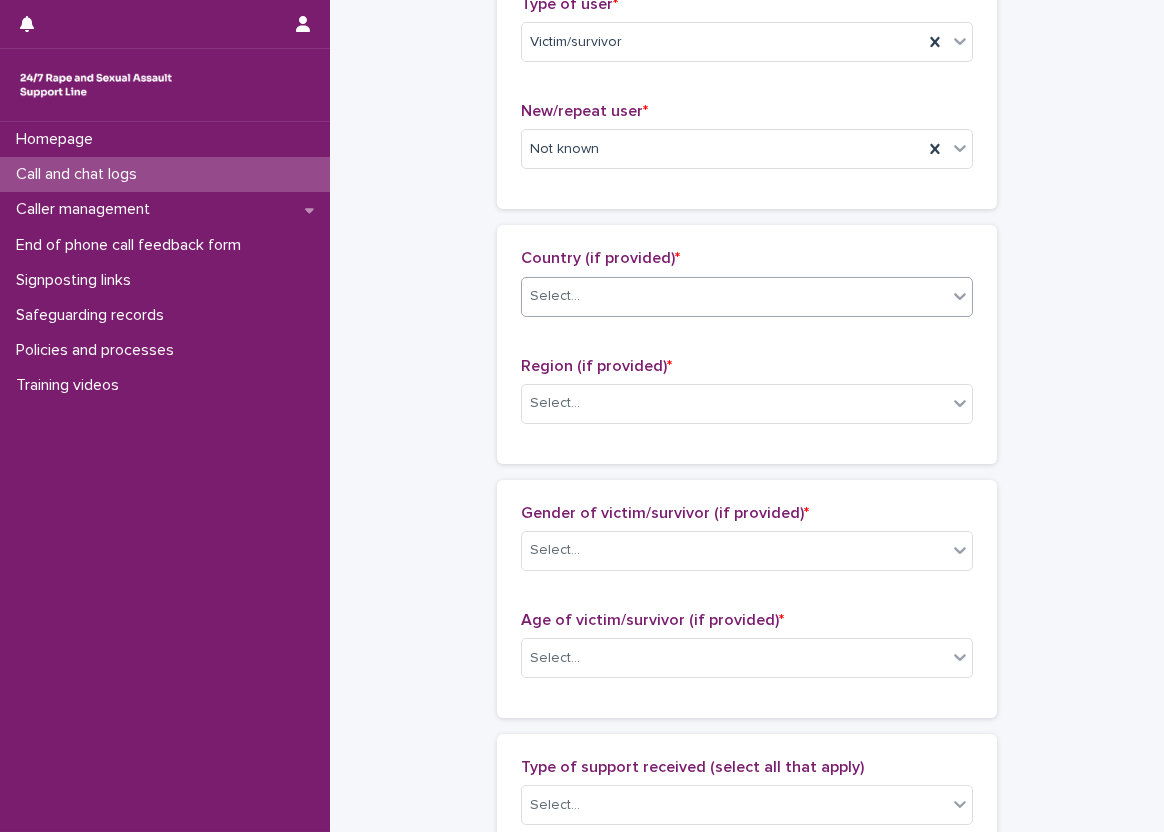 click on "Select..." at bounding box center [747, 297] 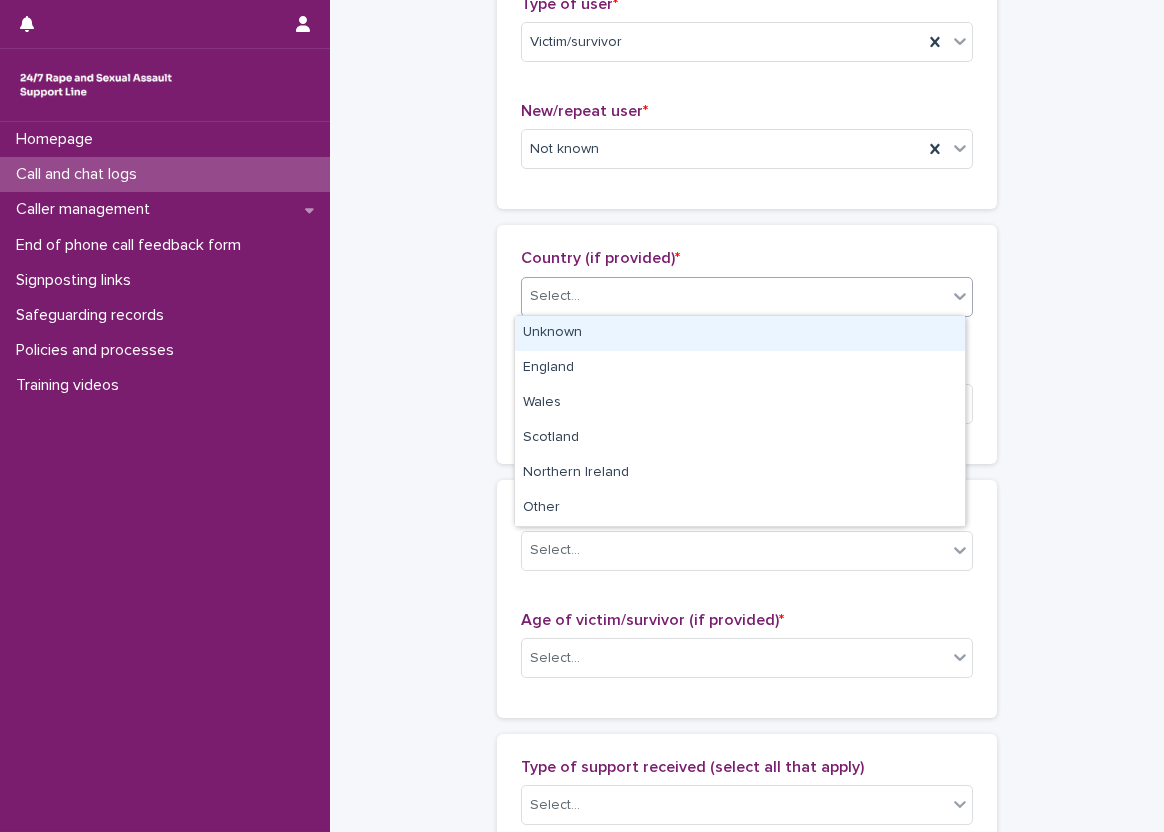 click on "Unknown" at bounding box center [740, 333] 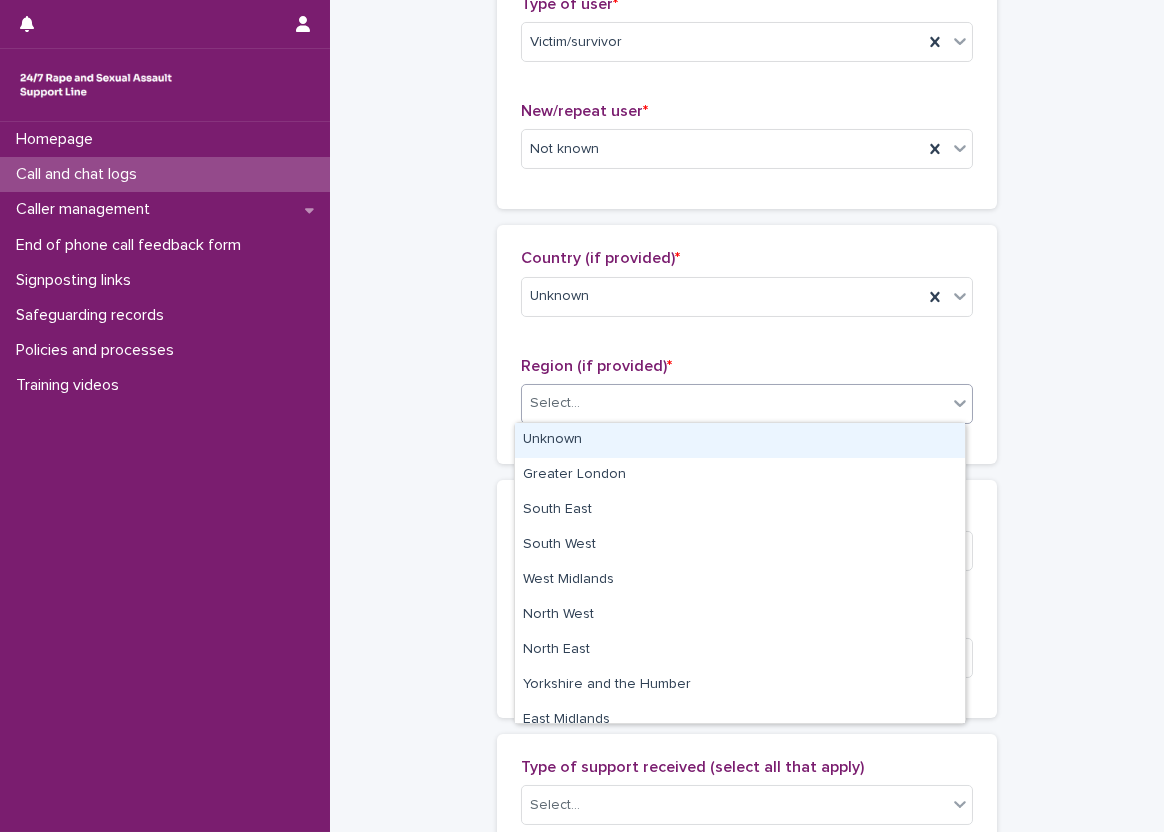 click on "Select..." at bounding box center (734, 403) 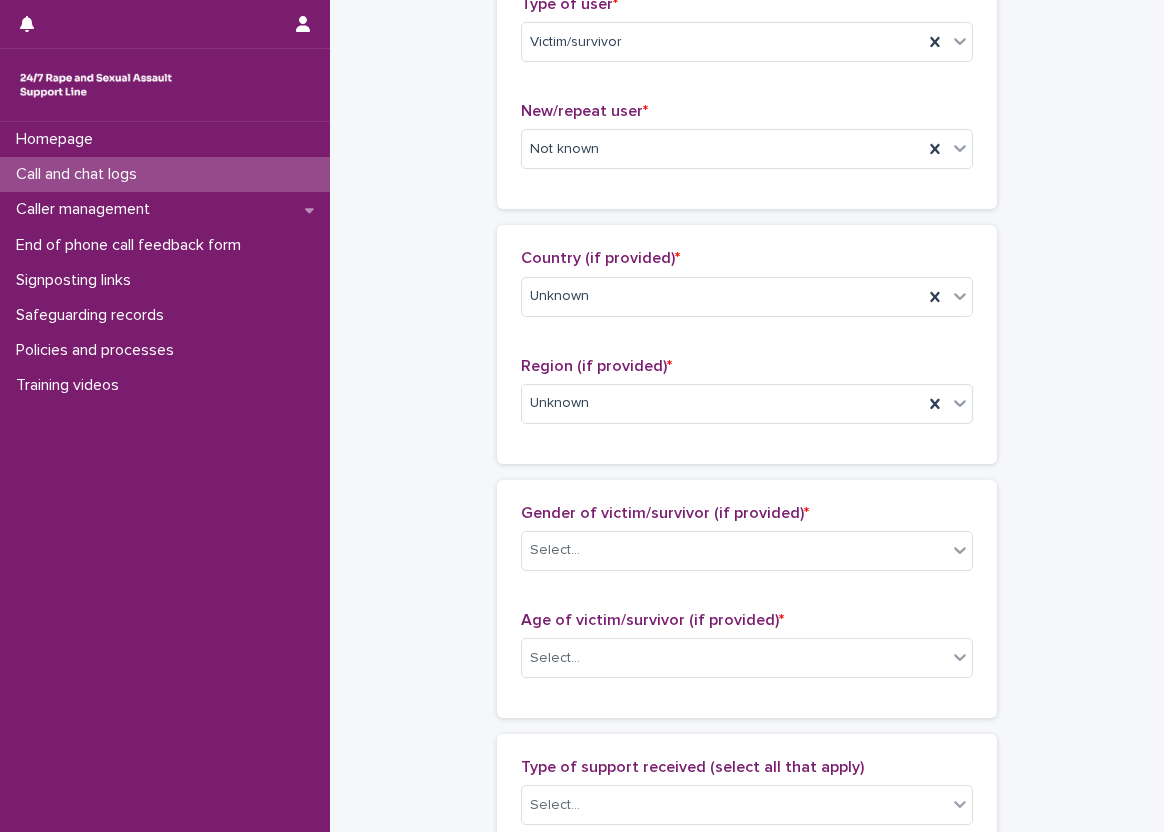click on "**********" at bounding box center [747, 584] 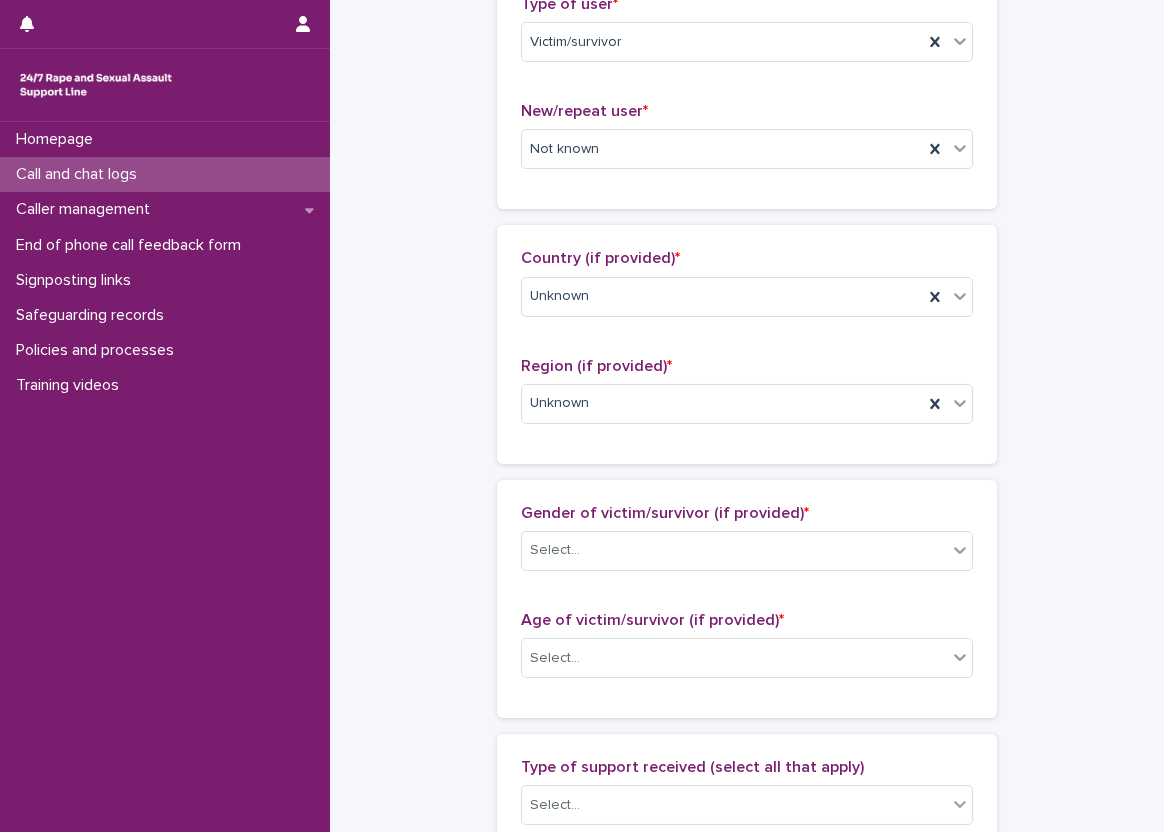 click on "**********" at bounding box center [747, 584] 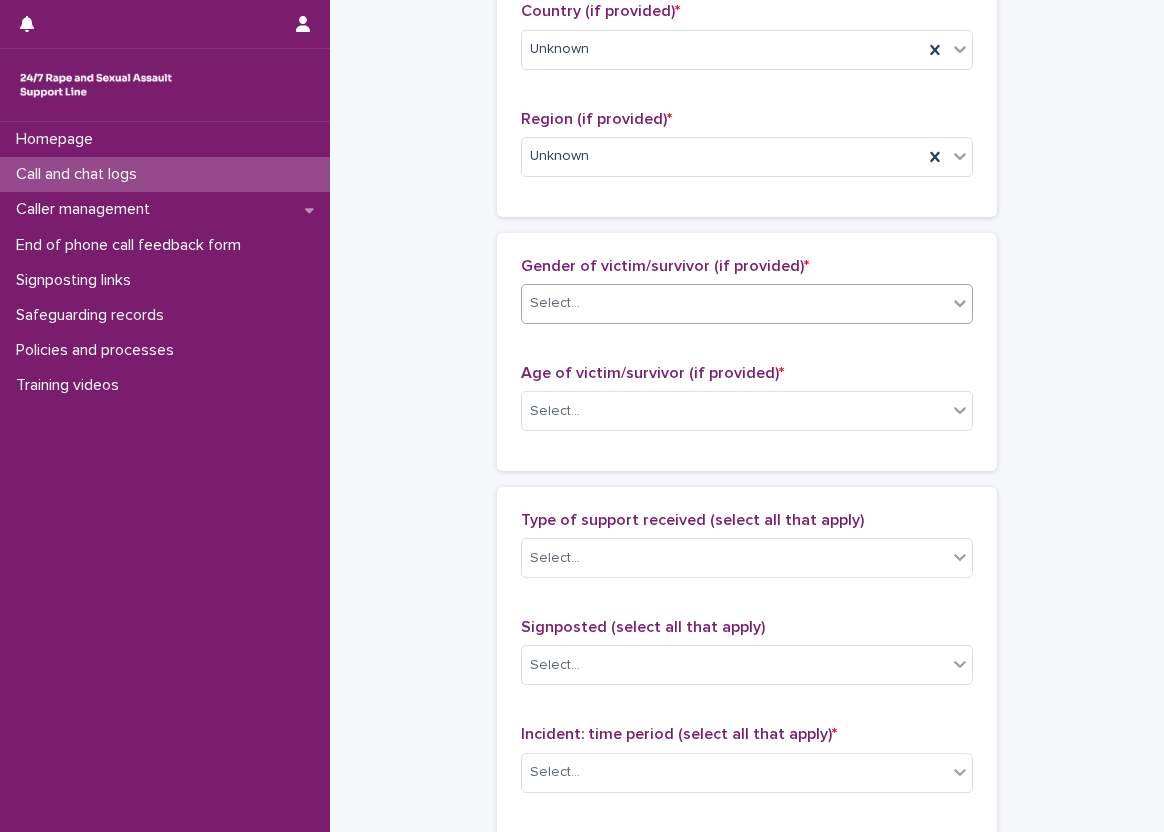 scroll, scrollTop: 800, scrollLeft: 0, axis: vertical 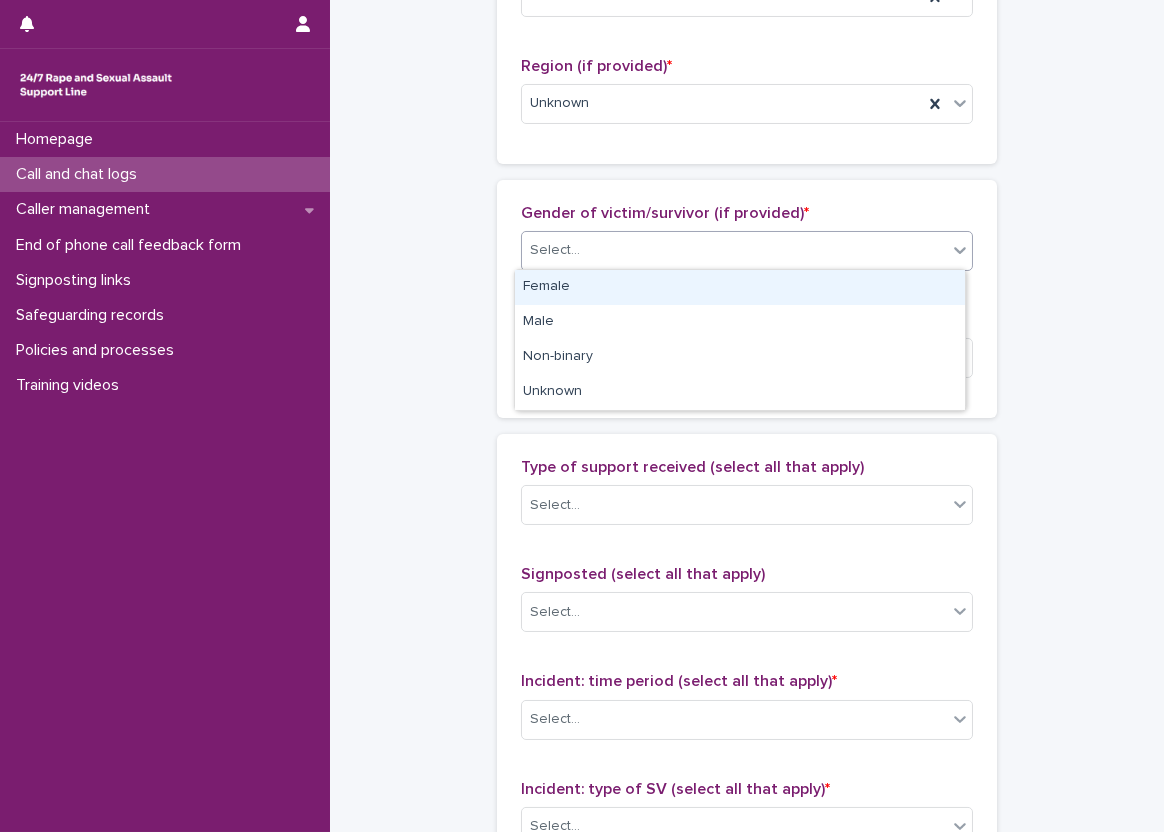 click on "Select..." at bounding box center [734, 250] 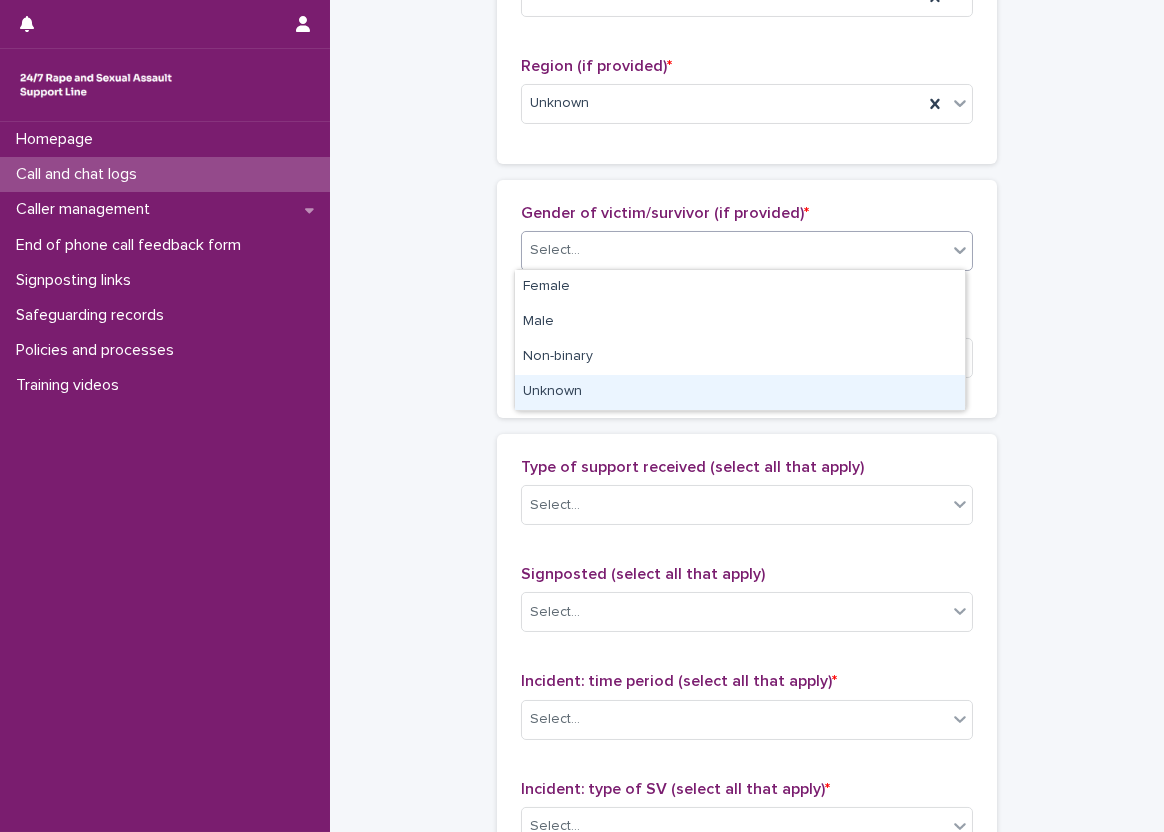 click on "Unknown" at bounding box center (740, 392) 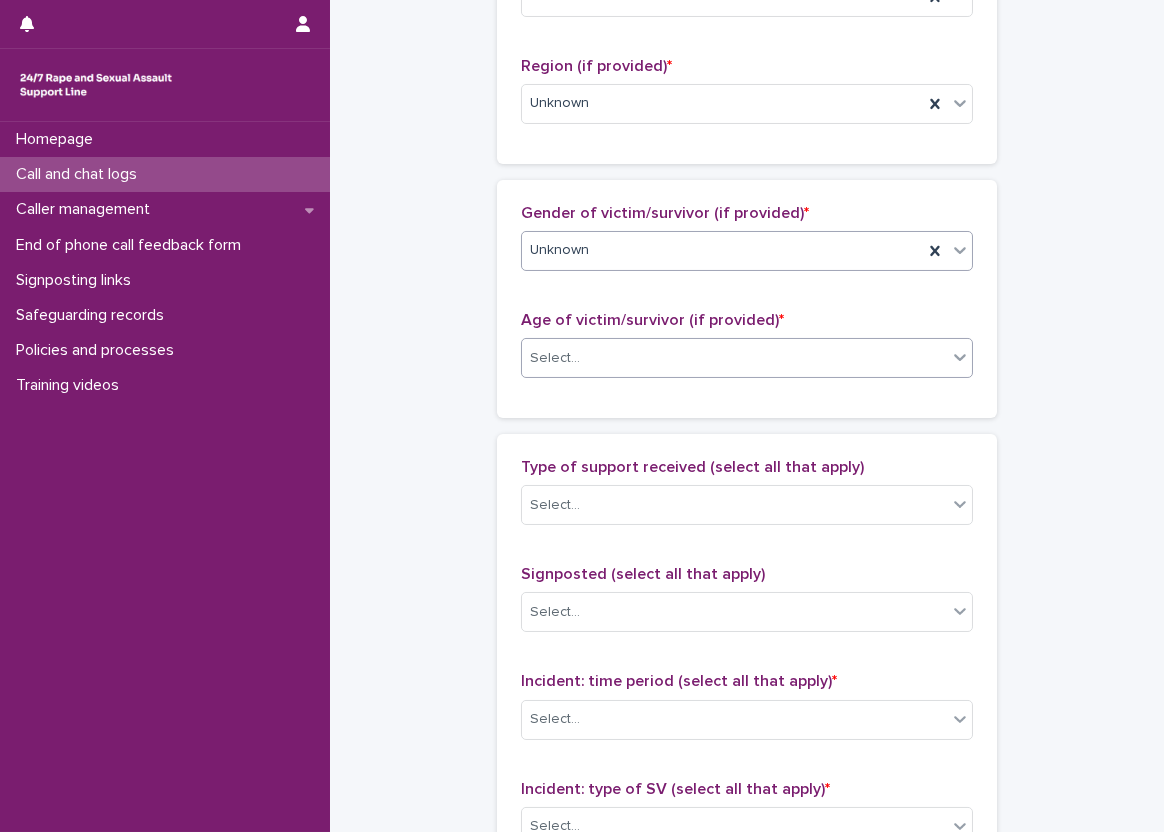 click on "Select..." at bounding box center [734, 358] 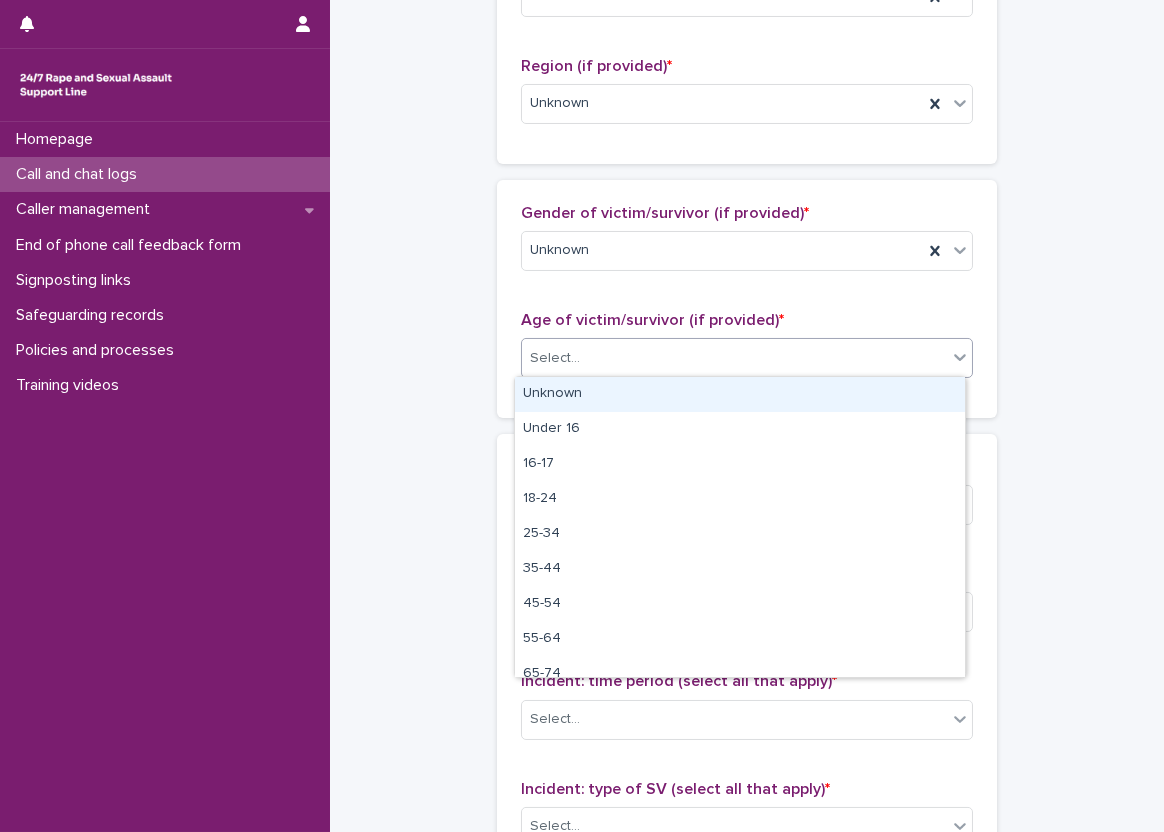 click on "Unknown" at bounding box center [740, 394] 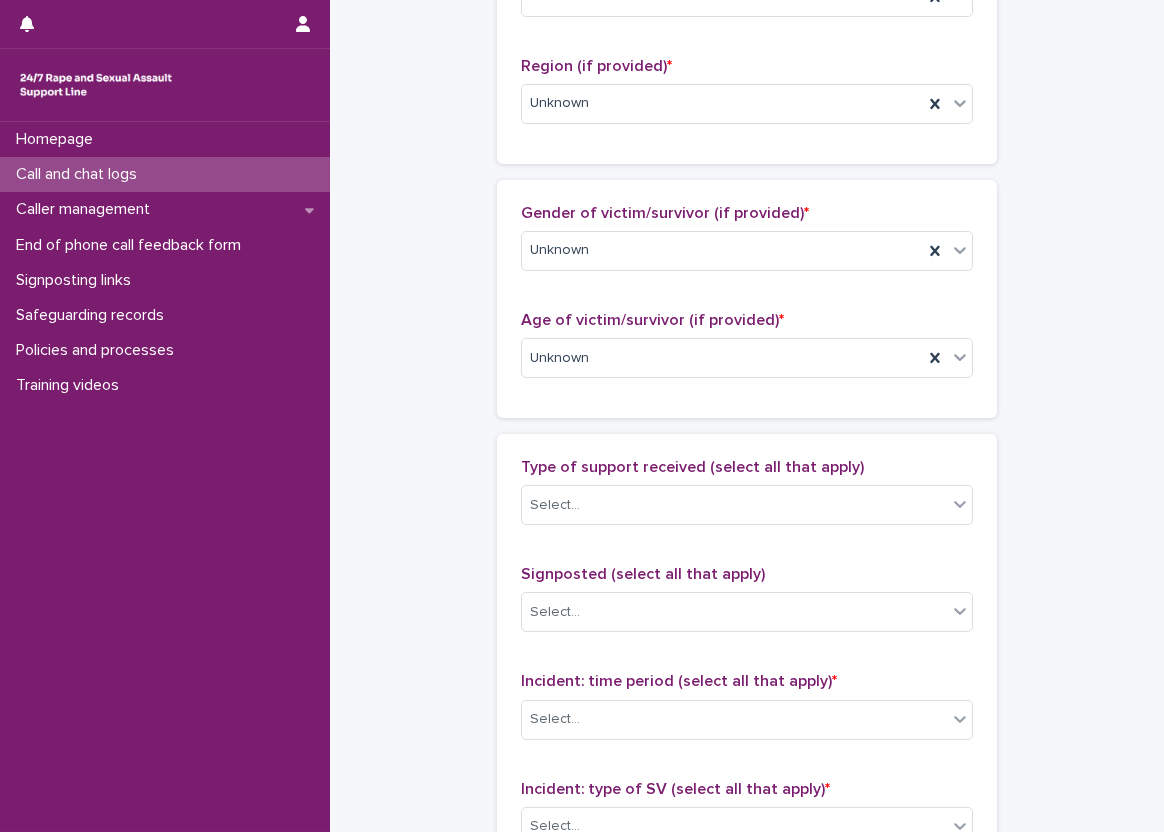 click on "Gender of victim/survivor (if provided) * Unknown Age of victim/survivor (if provided) * Unknown" at bounding box center [747, 299] 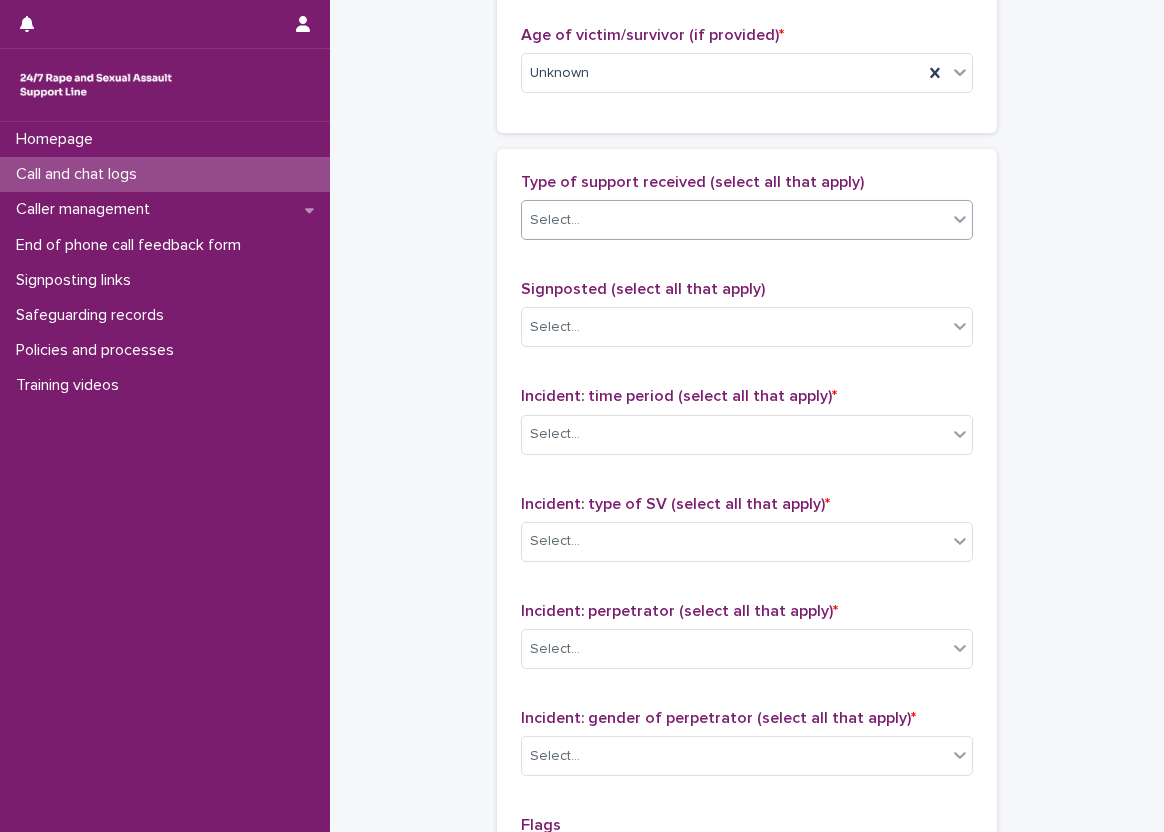 scroll, scrollTop: 1100, scrollLeft: 0, axis: vertical 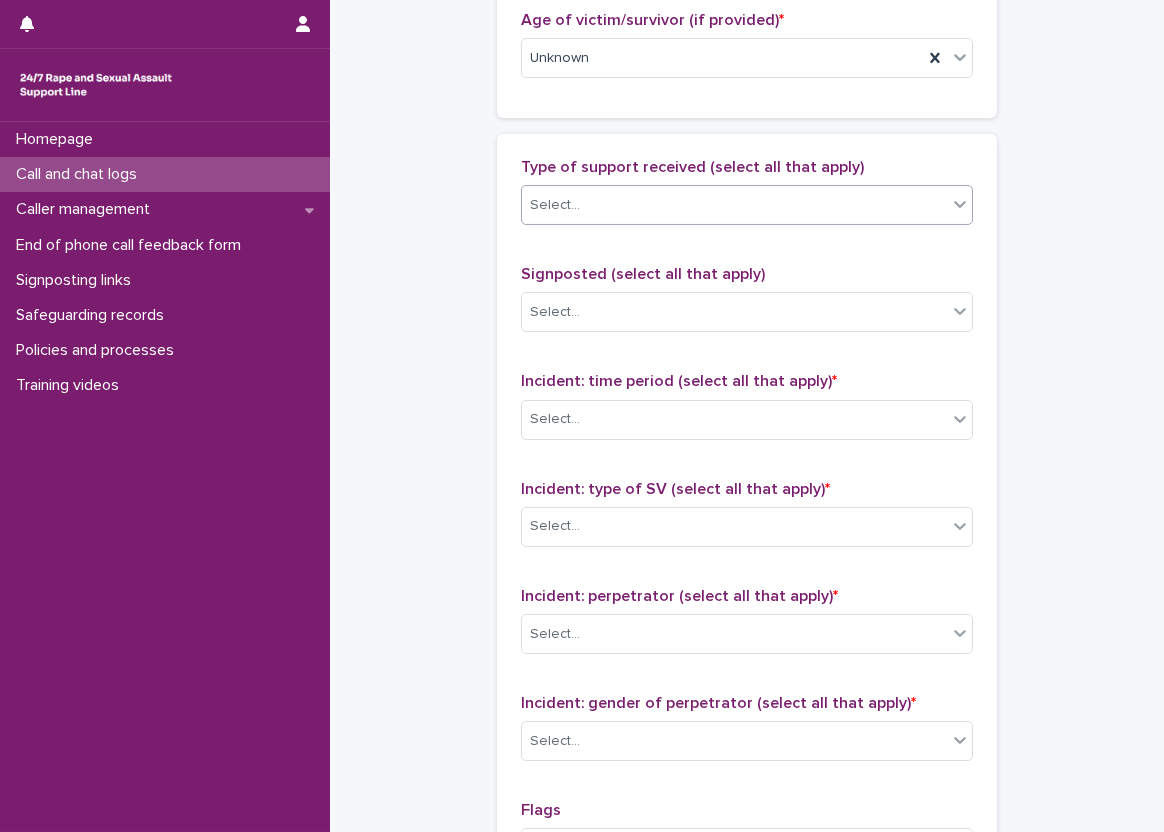 click on "Select..." at bounding box center [734, 205] 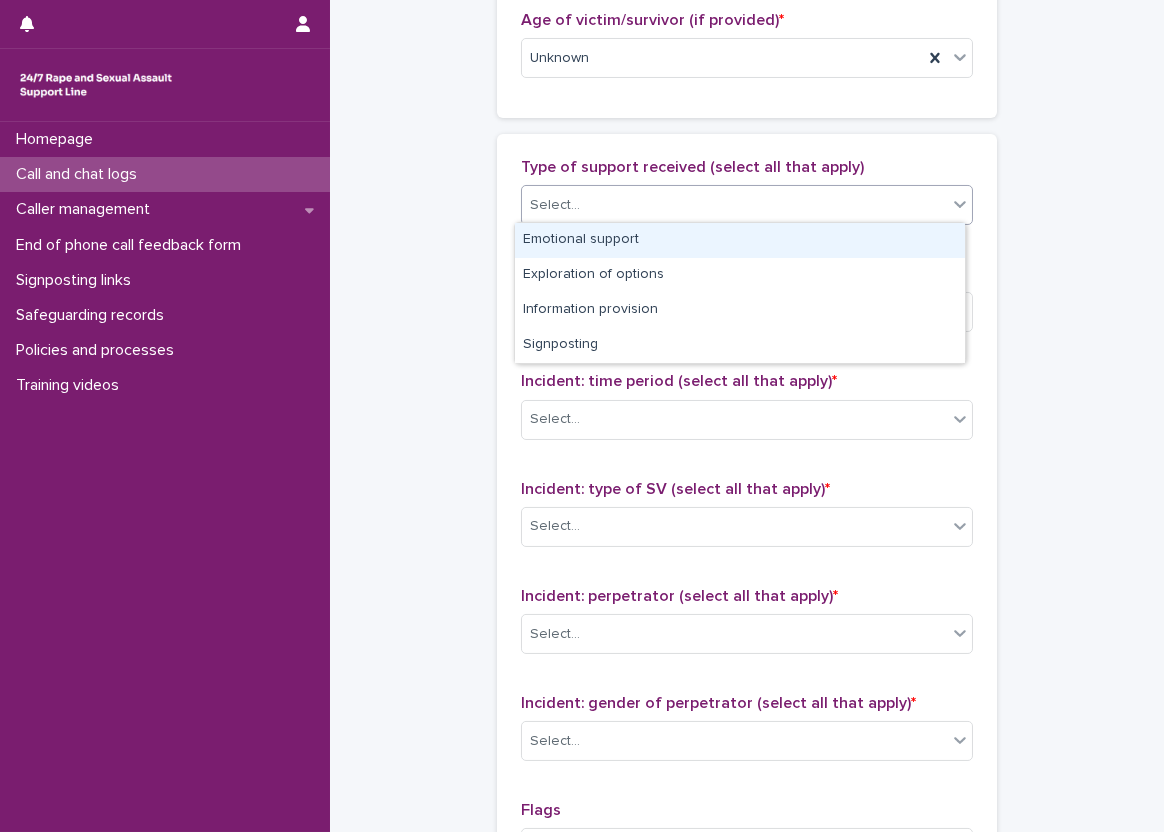 click on "Emotional support" at bounding box center [740, 240] 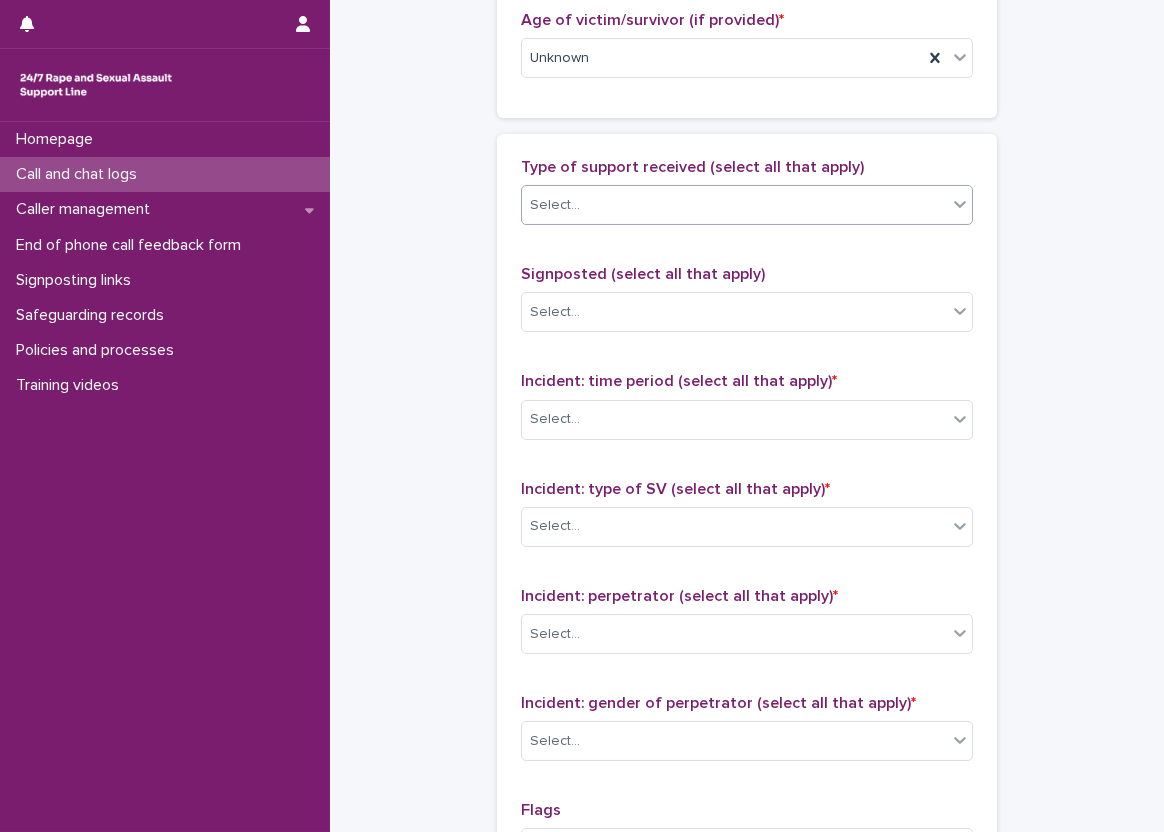 click on "**********" at bounding box center [747, -16] 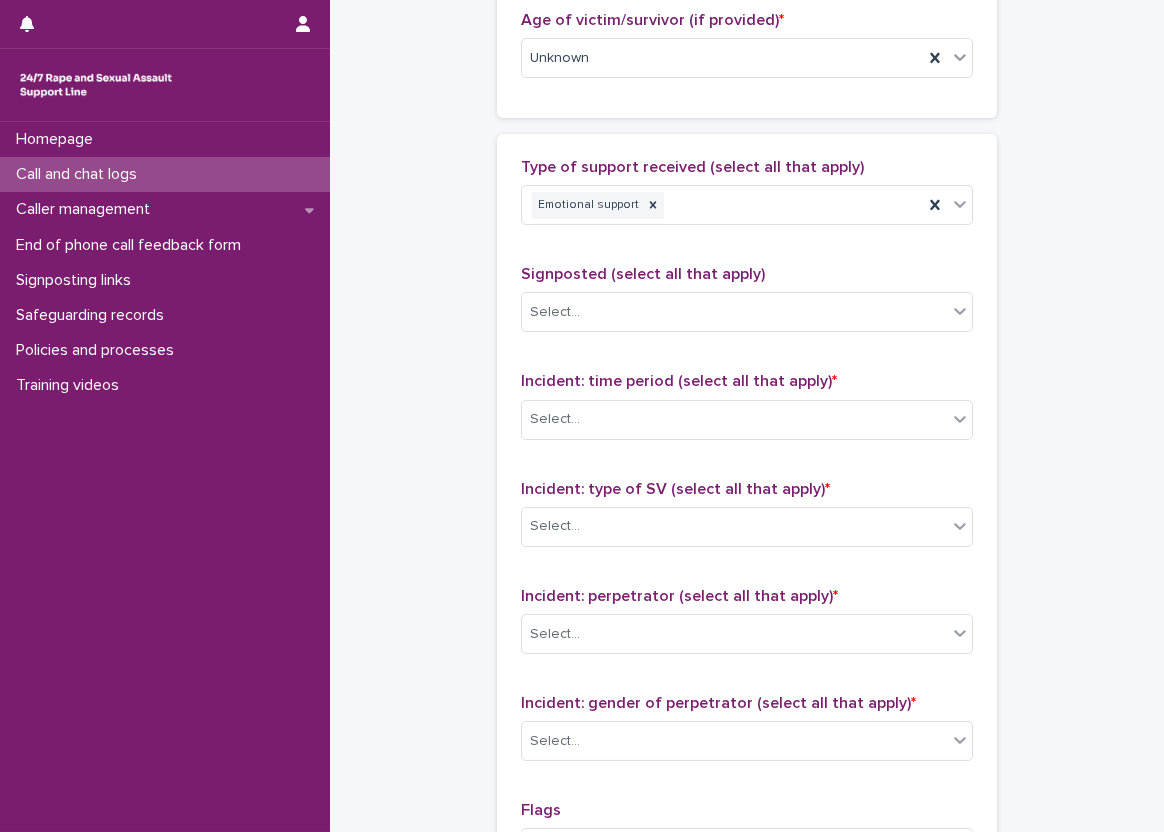scroll, scrollTop: 1200, scrollLeft: 0, axis: vertical 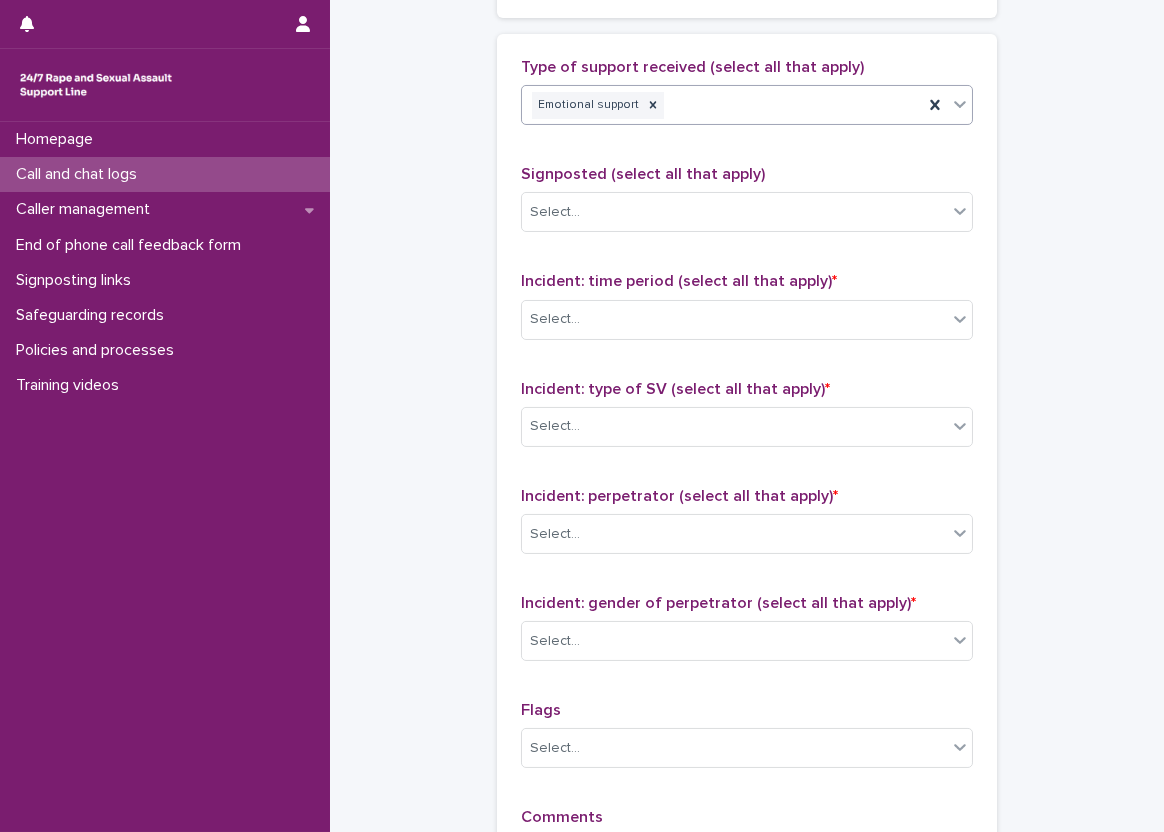 click on "Emotional support" at bounding box center [722, 105] 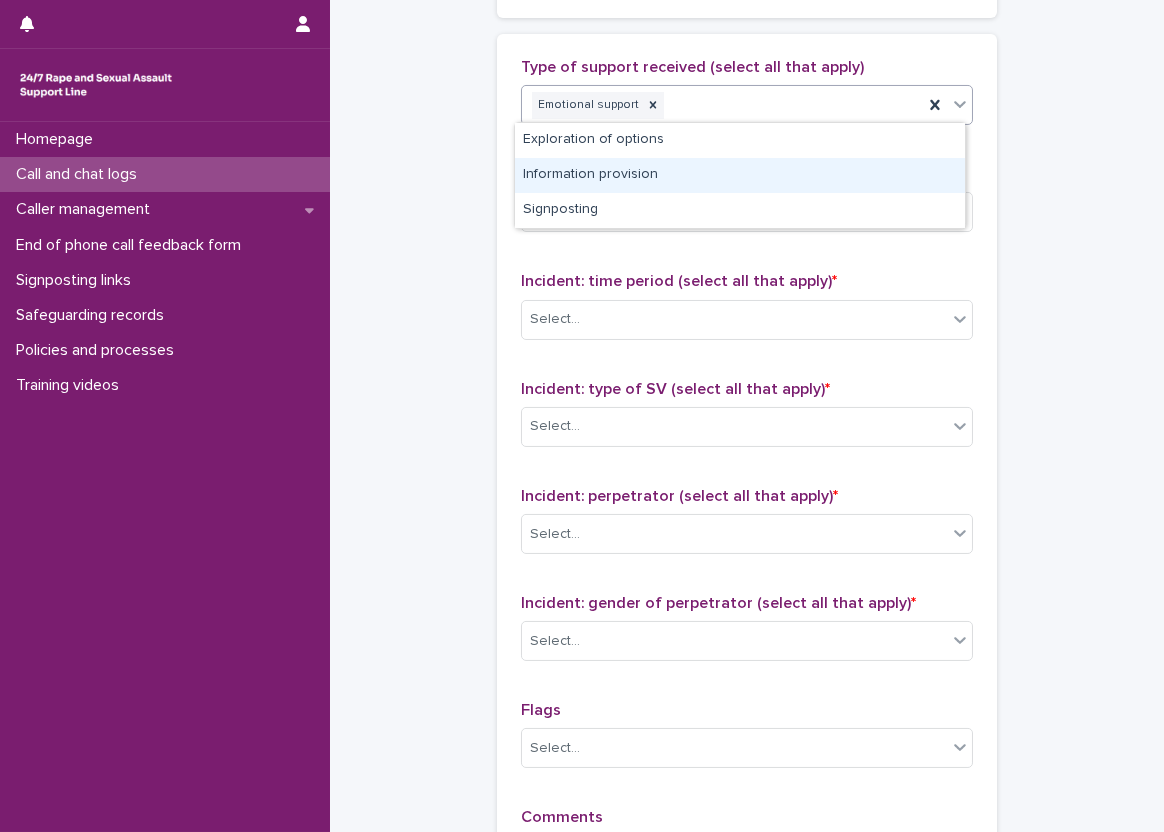 drag, startPoint x: 761, startPoint y: 154, endPoint x: 733, endPoint y: 156, distance: 28.071337 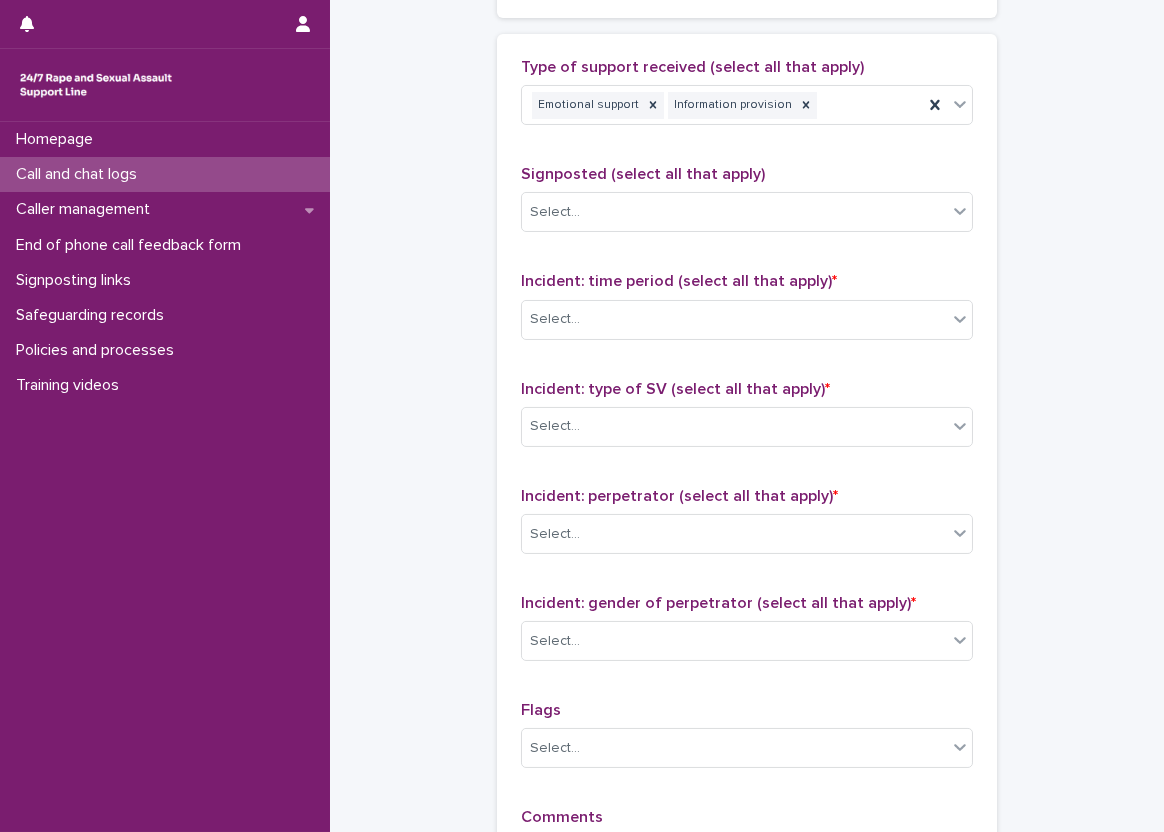 click on "**********" at bounding box center [747, -116] 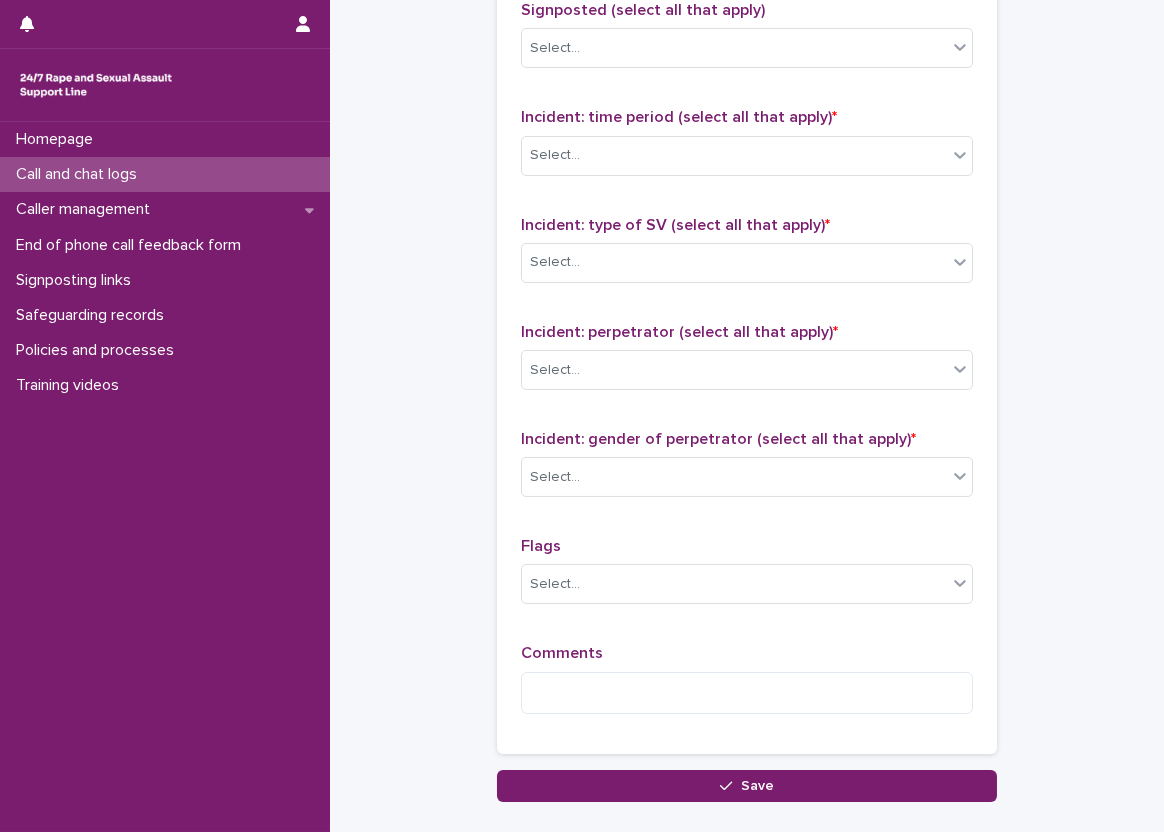 scroll, scrollTop: 1400, scrollLeft: 0, axis: vertical 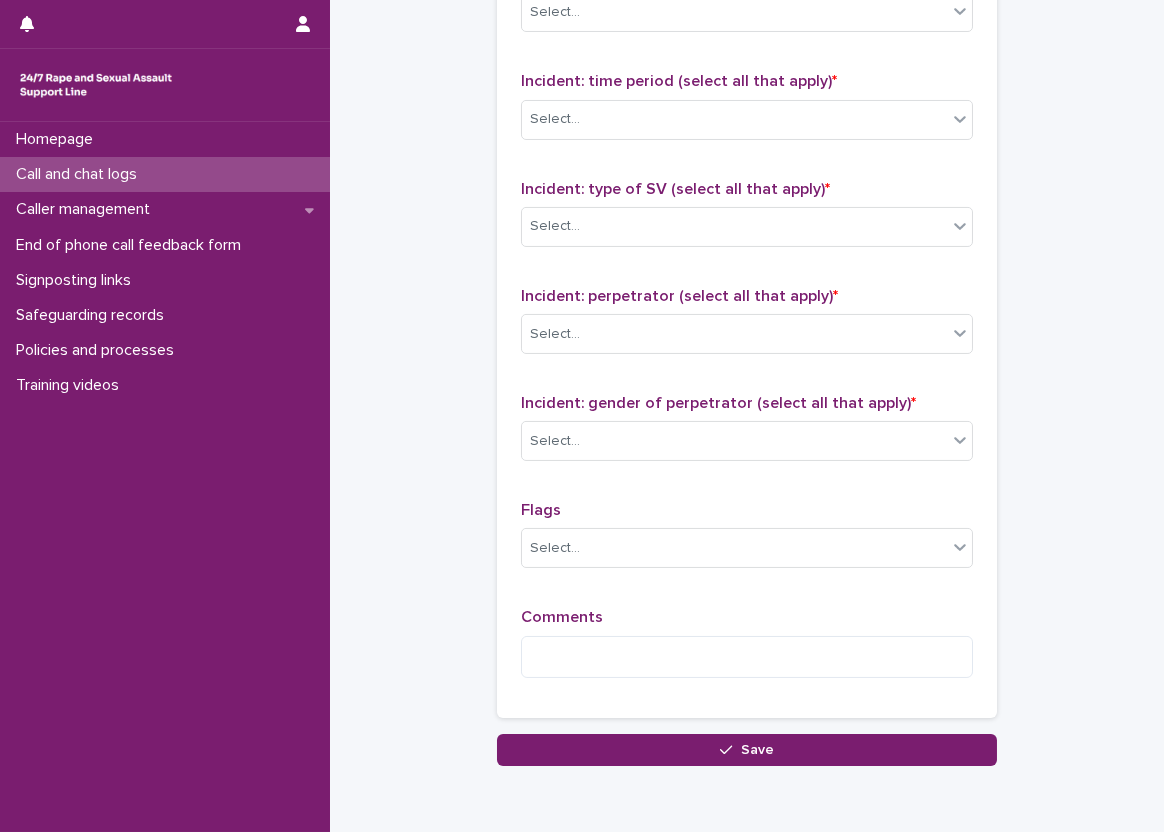 click on "Incident: time period (select all that apply) * Select..." at bounding box center [747, 113] 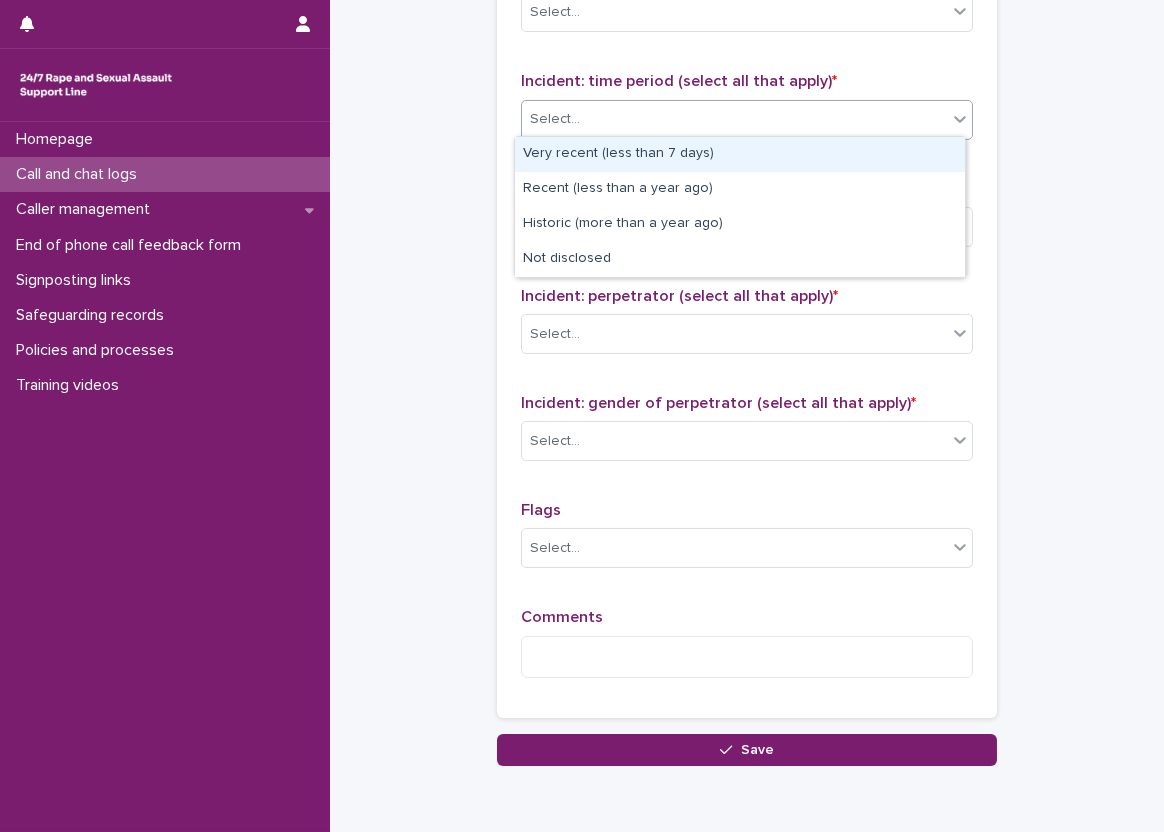 click on "Select..." at bounding box center (734, 119) 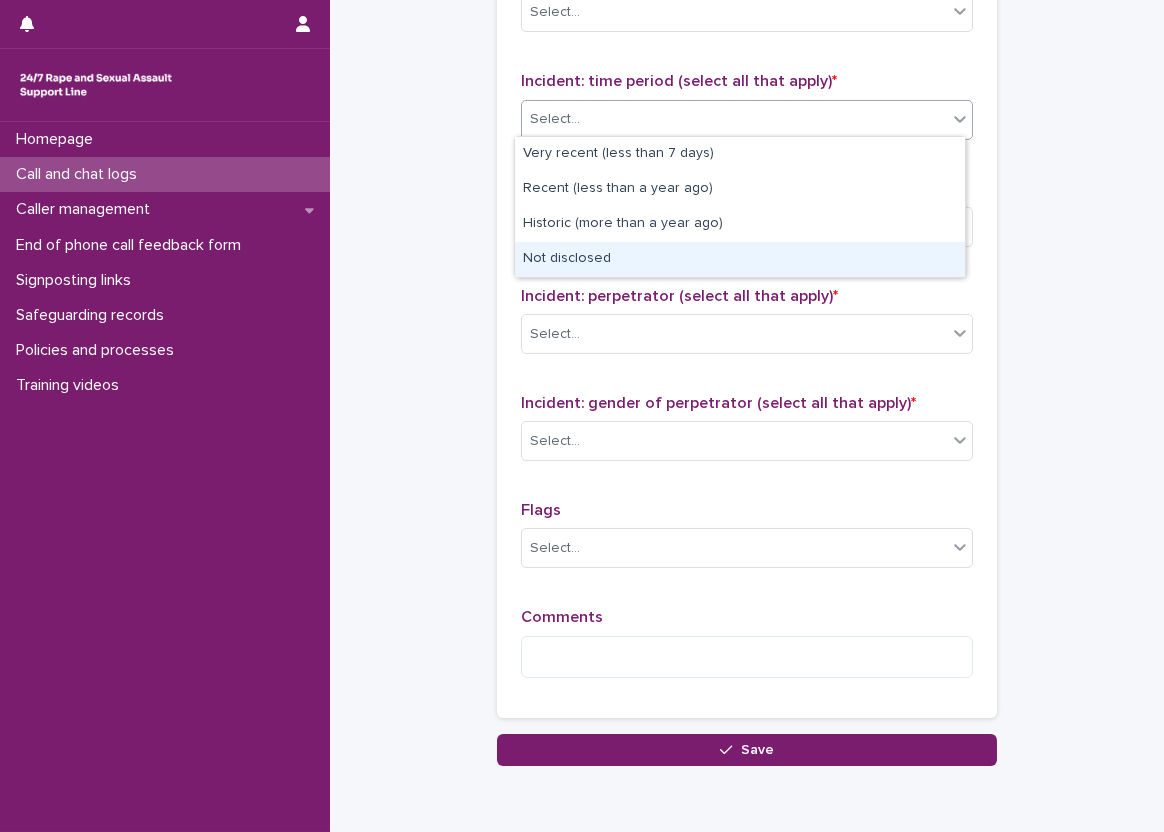 click on "Not disclosed" at bounding box center (740, 259) 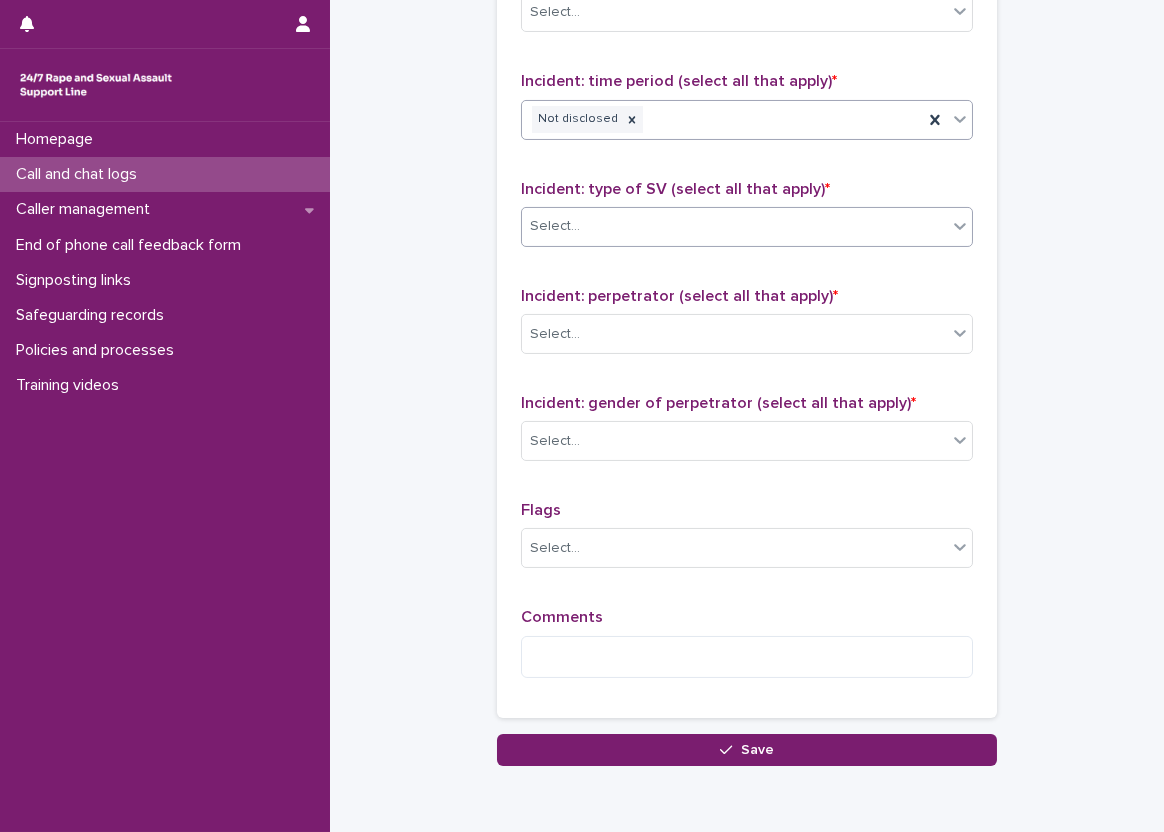 click on "Select..." at bounding box center [734, 226] 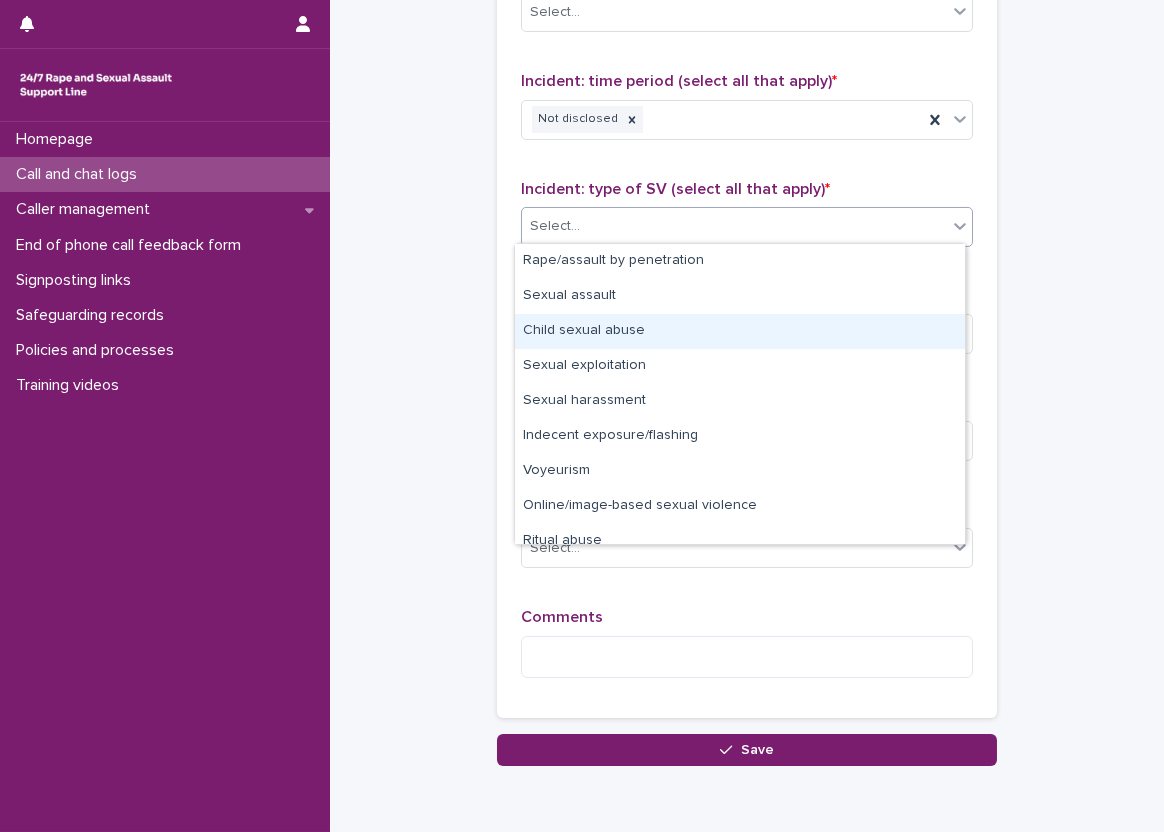 click on "Child sexual abuse" at bounding box center [740, 331] 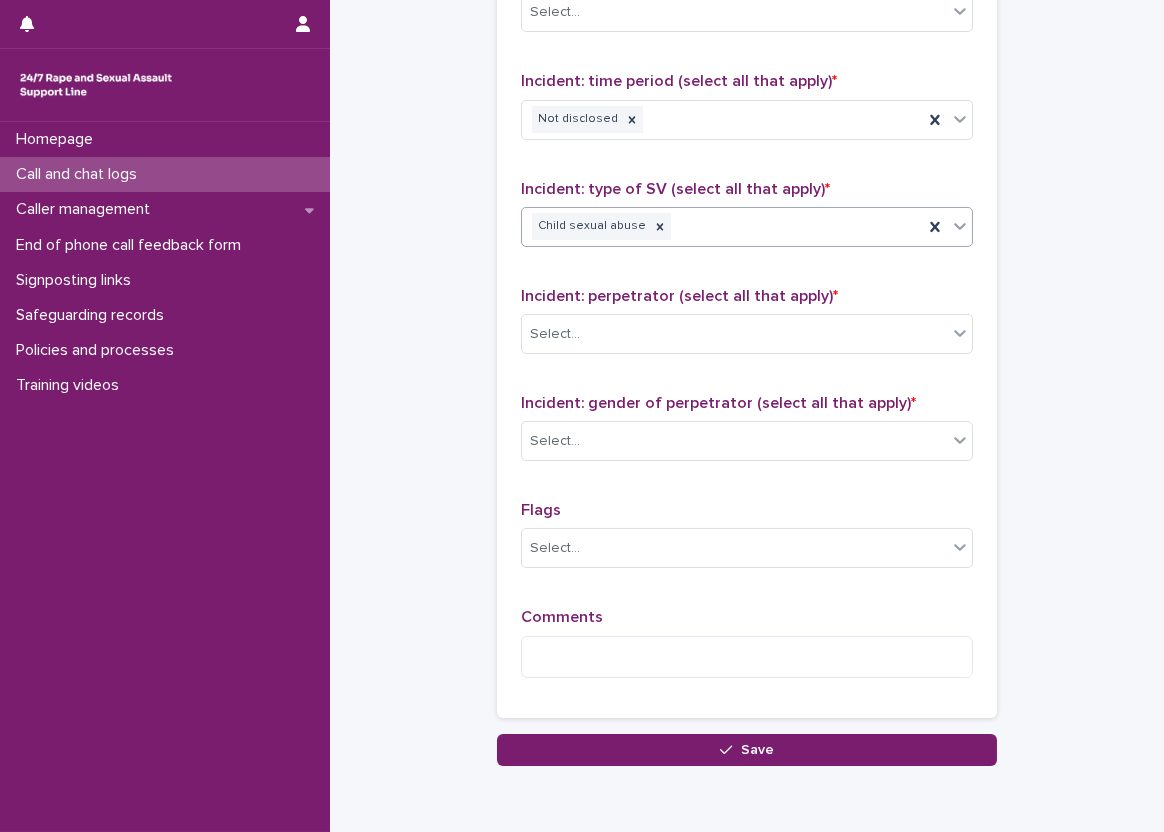 click on "Child sexual abuse" at bounding box center (722, 226) 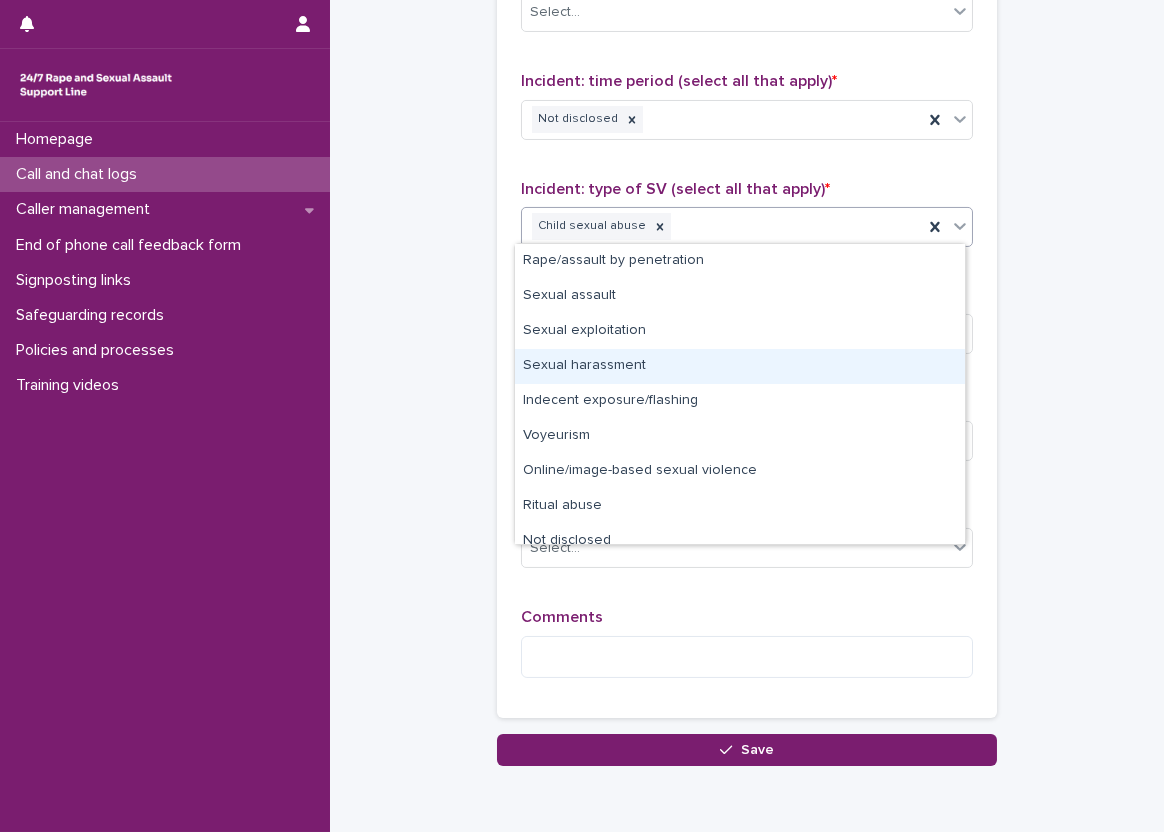 click on "Sexual harassment" at bounding box center (740, 366) 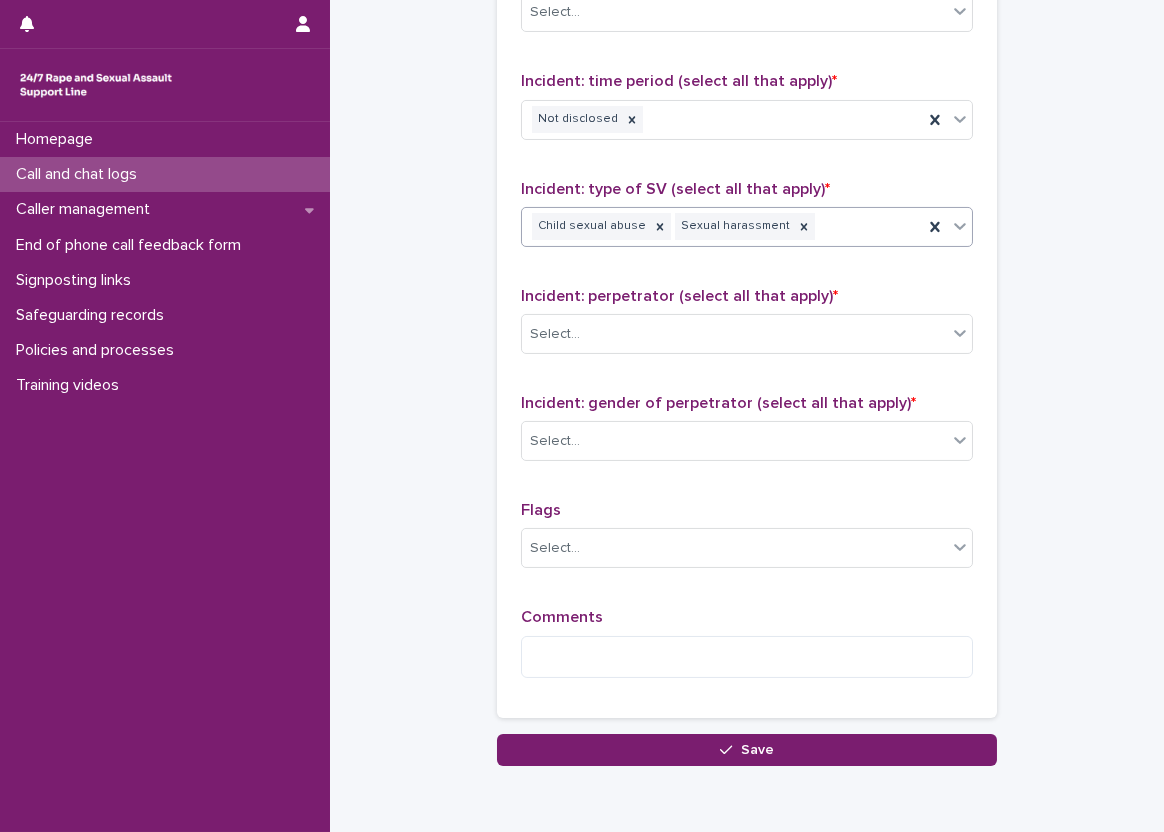 click on "Type of support received (select all that apply) Emotional support Information provision Signposted (select all that apply) Select... Incident: time period (select all that apply) * Not disclosed Incident: type of SV (select all that apply) *   option Sexual harassment, selected.     0 results available. Select is focused ,type to refine list, press Down to open the menu,  press left to focus selected values Child sexual abuse Sexual harassment Incident: perpetrator (select all that apply) * Select... Incident: gender of perpetrator (select all that apply) * Select... Flags Select... Comments" at bounding box center [747, 276] 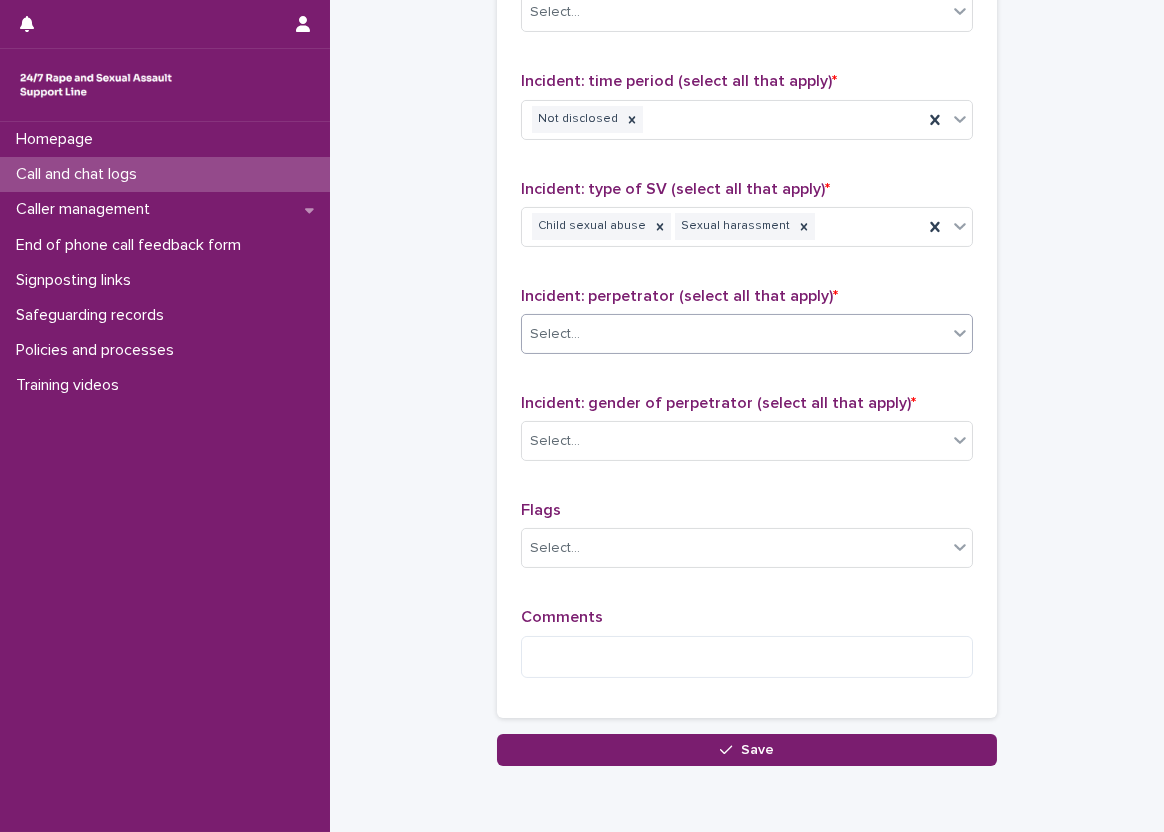 click on "Select..." at bounding box center (734, 334) 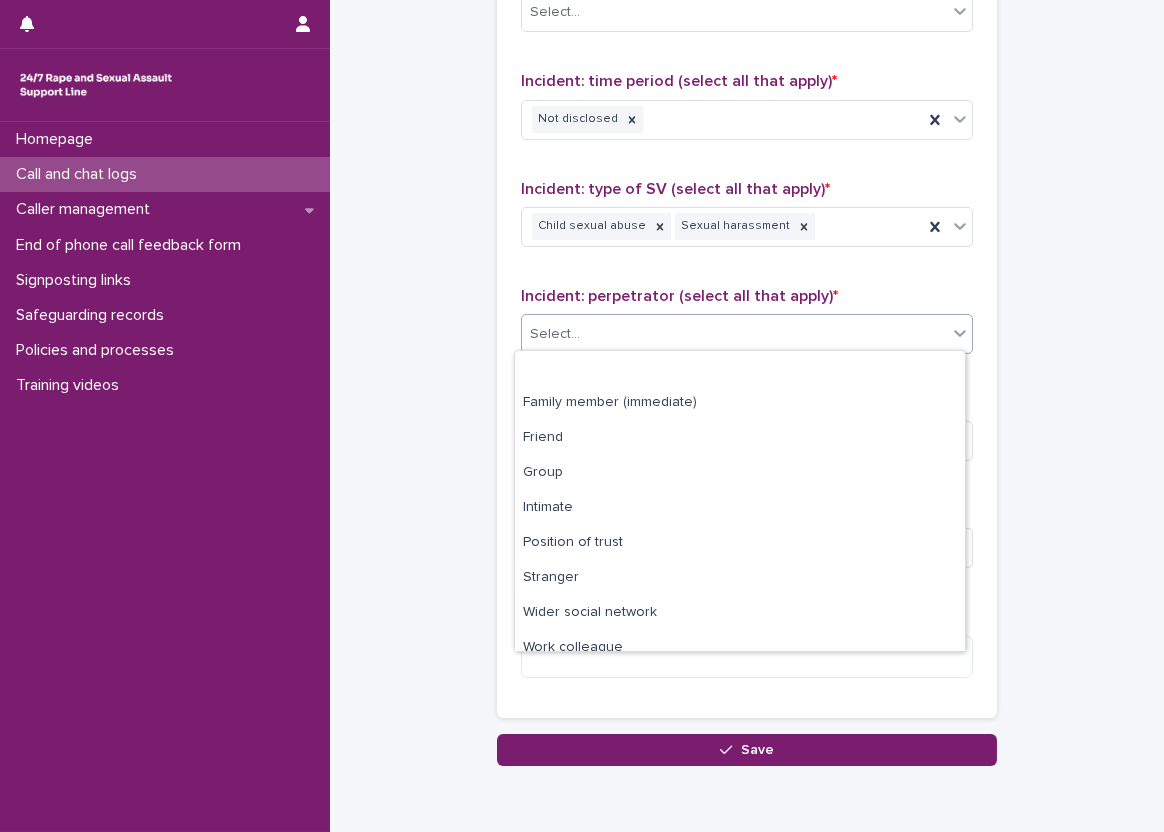 scroll, scrollTop: 85, scrollLeft: 0, axis: vertical 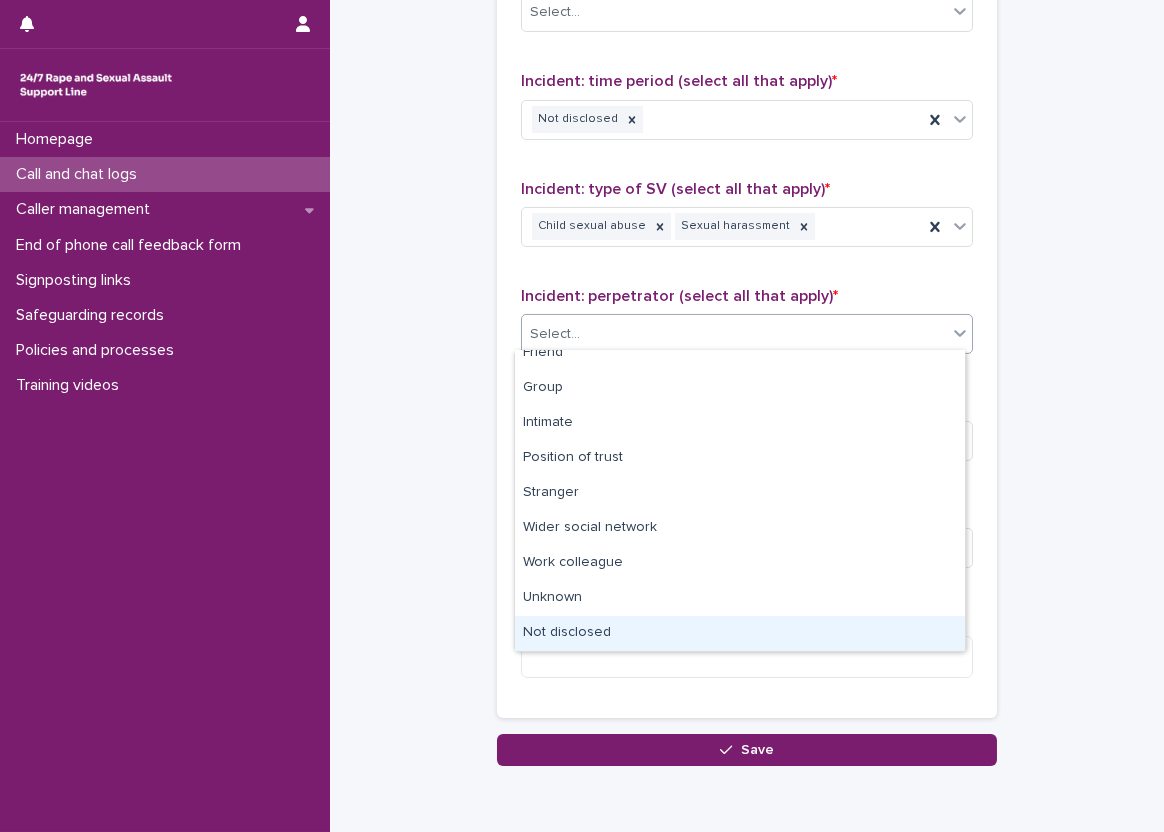 click on "Not disclosed" at bounding box center [740, 633] 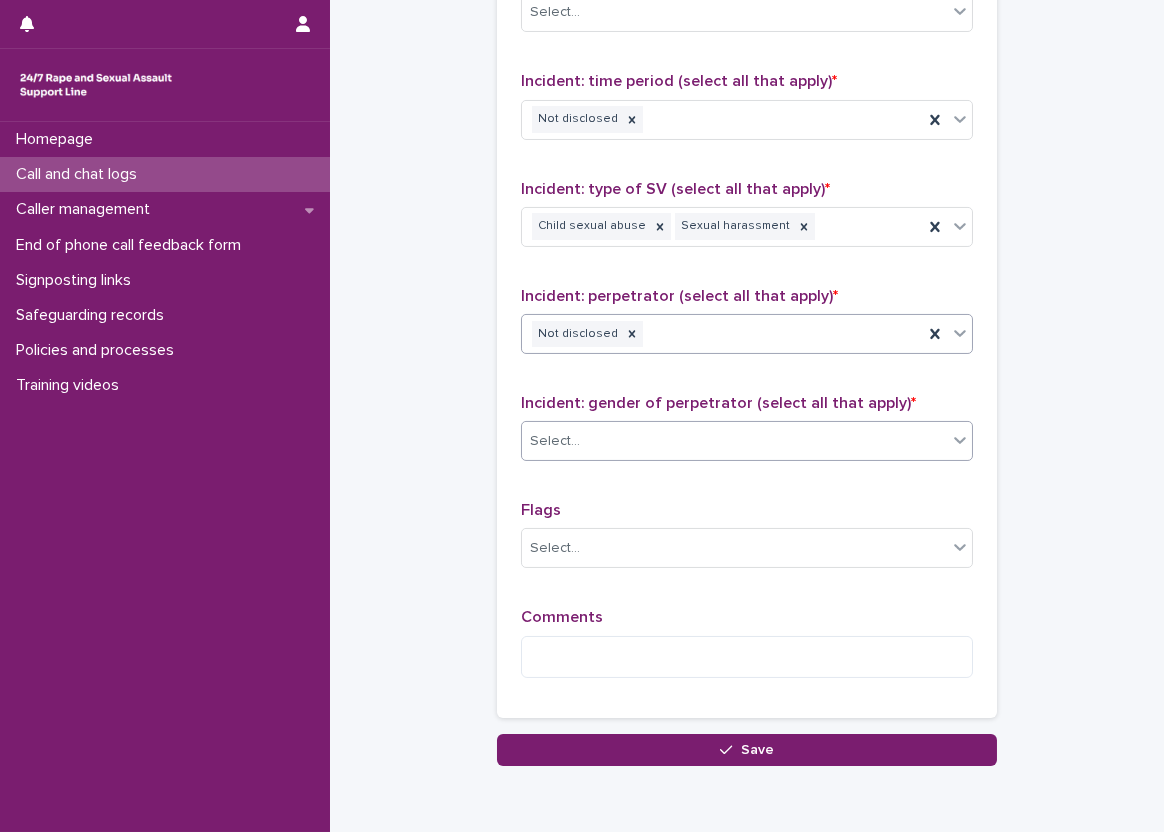 click on "Select..." at bounding box center (734, 441) 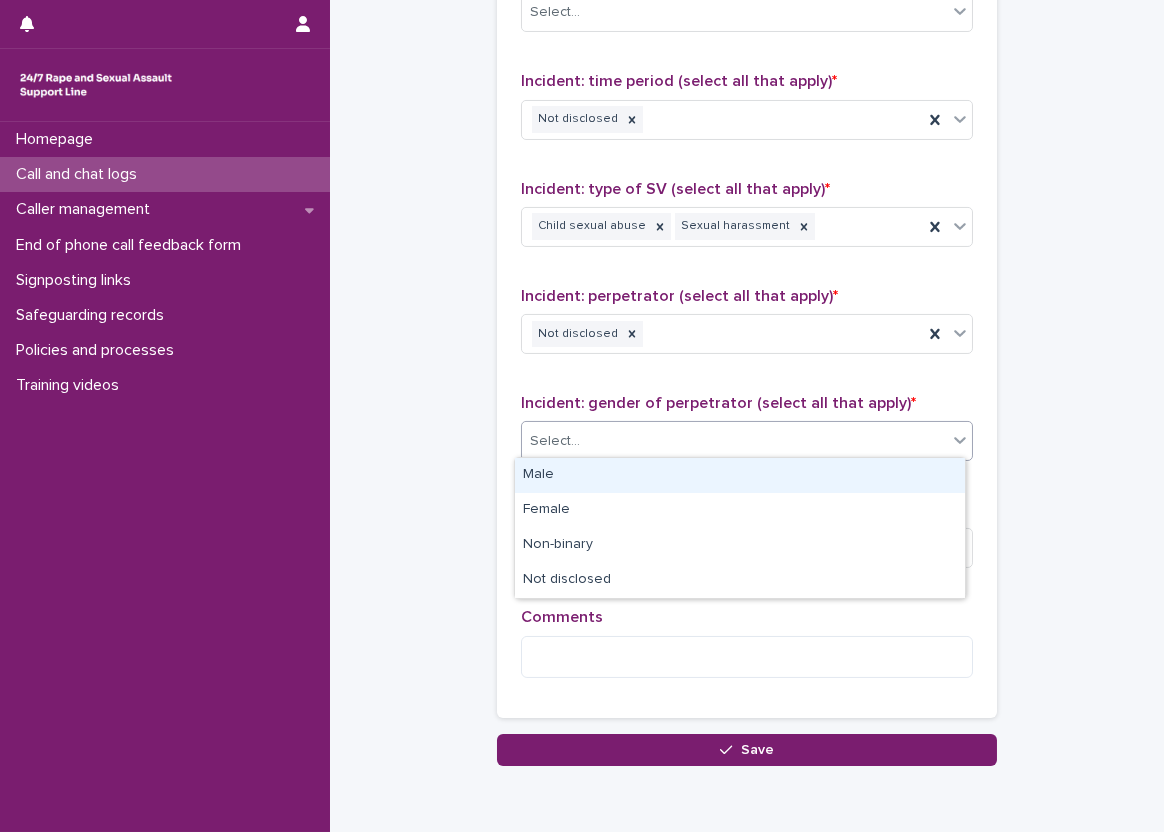 click on "Male" at bounding box center [740, 475] 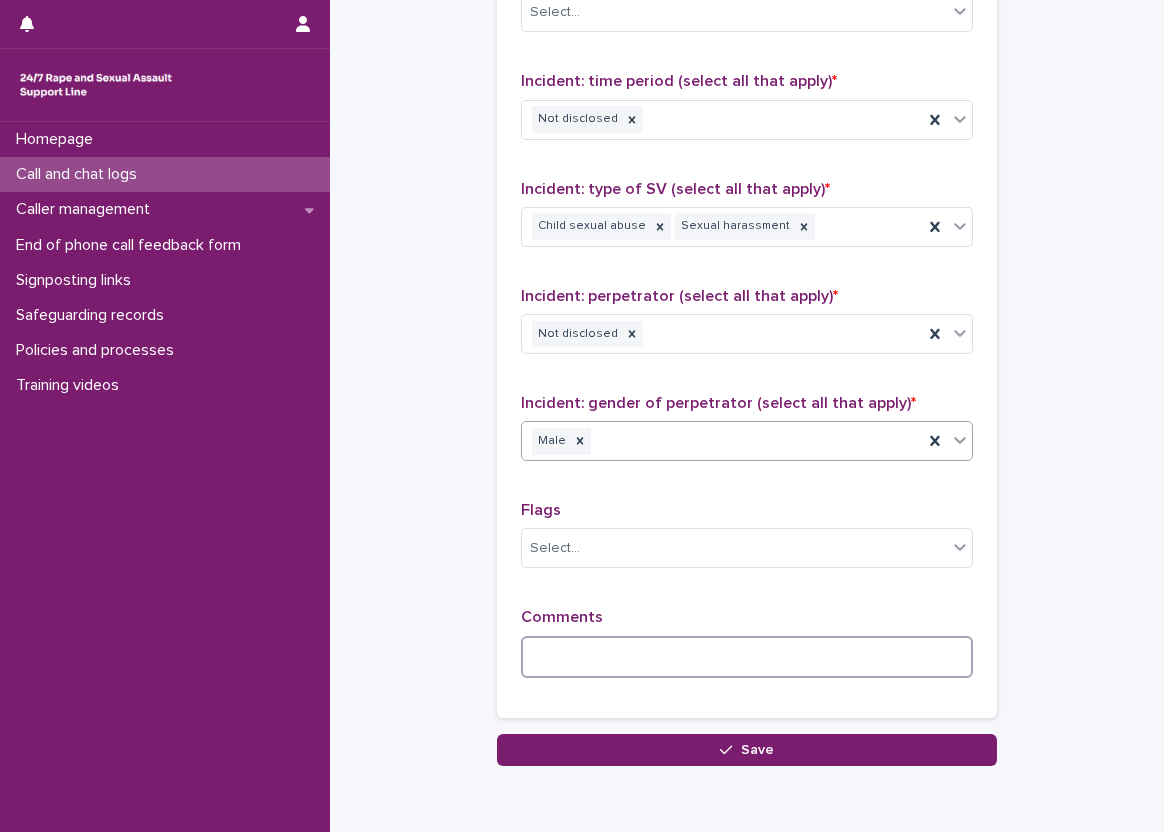 click at bounding box center (747, 657) 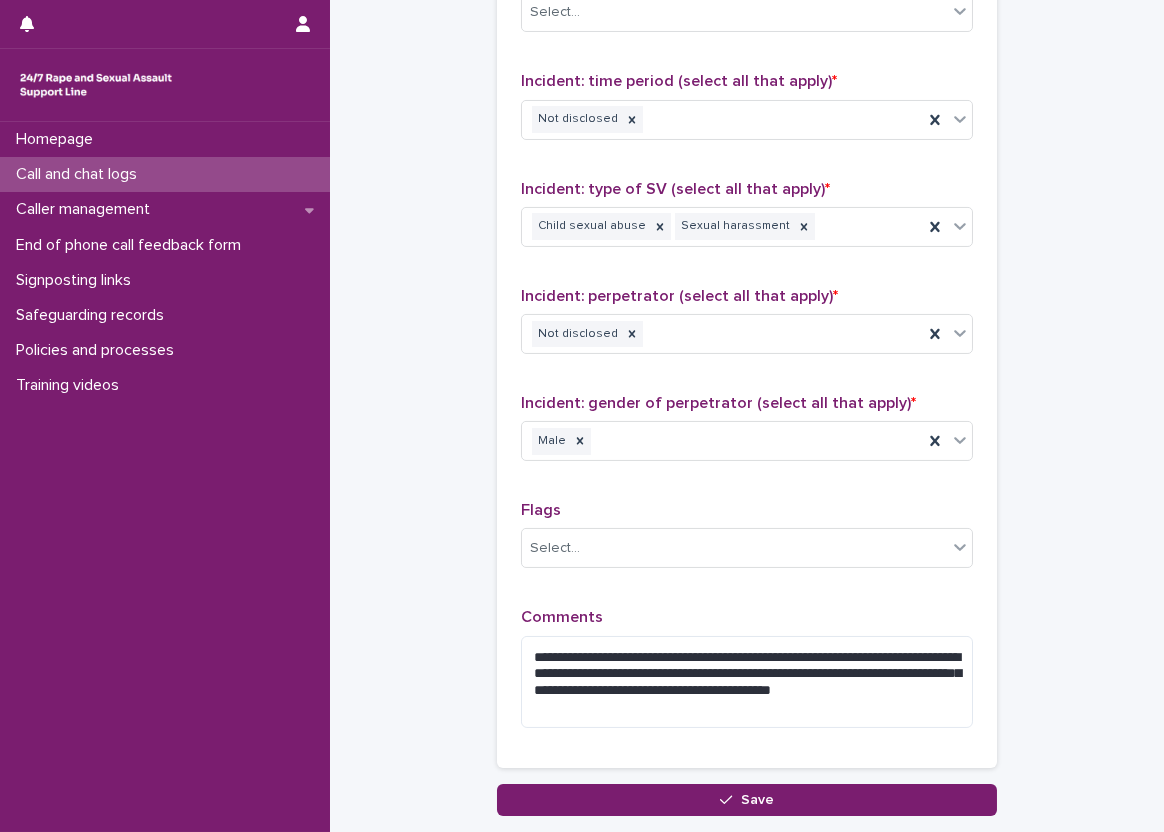 drag, startPoint x: 35, startPoint y: 11, endPoint x: 361, endPoint y: 97, distance: 337.15277 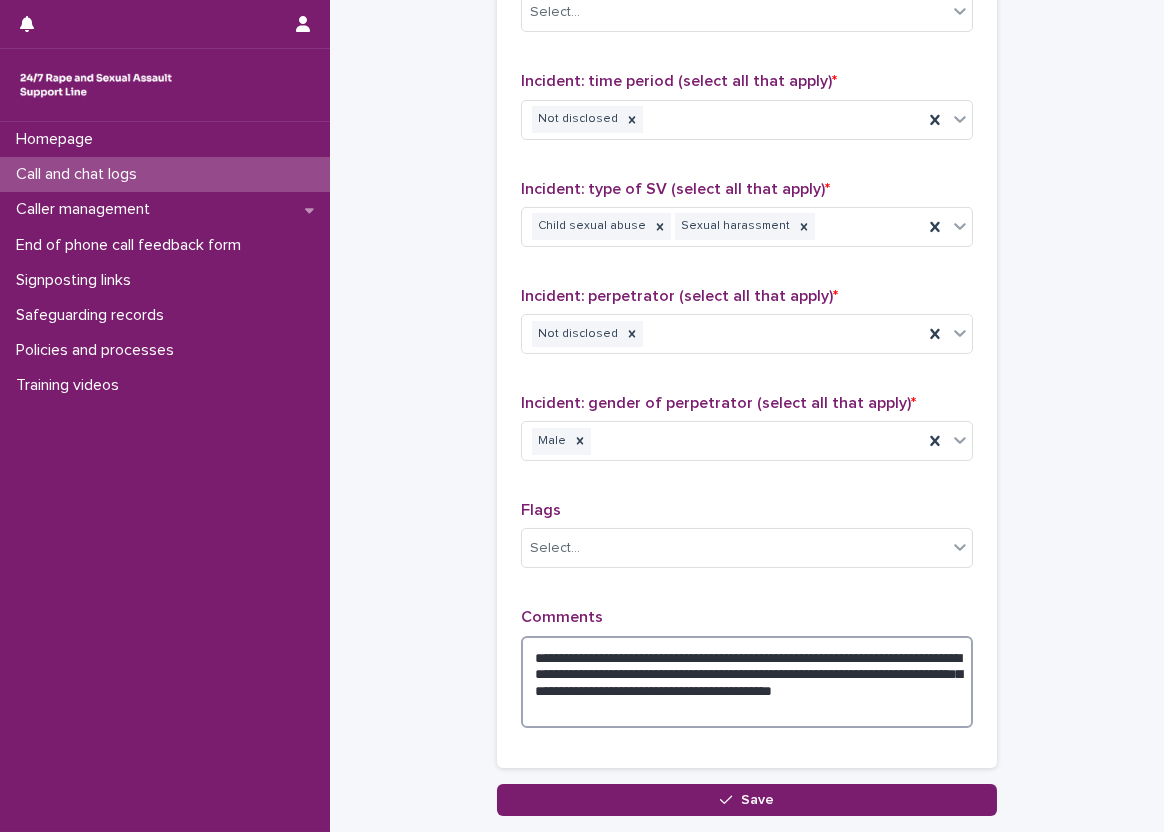 click on "**********" at bounding box center (747, 682) 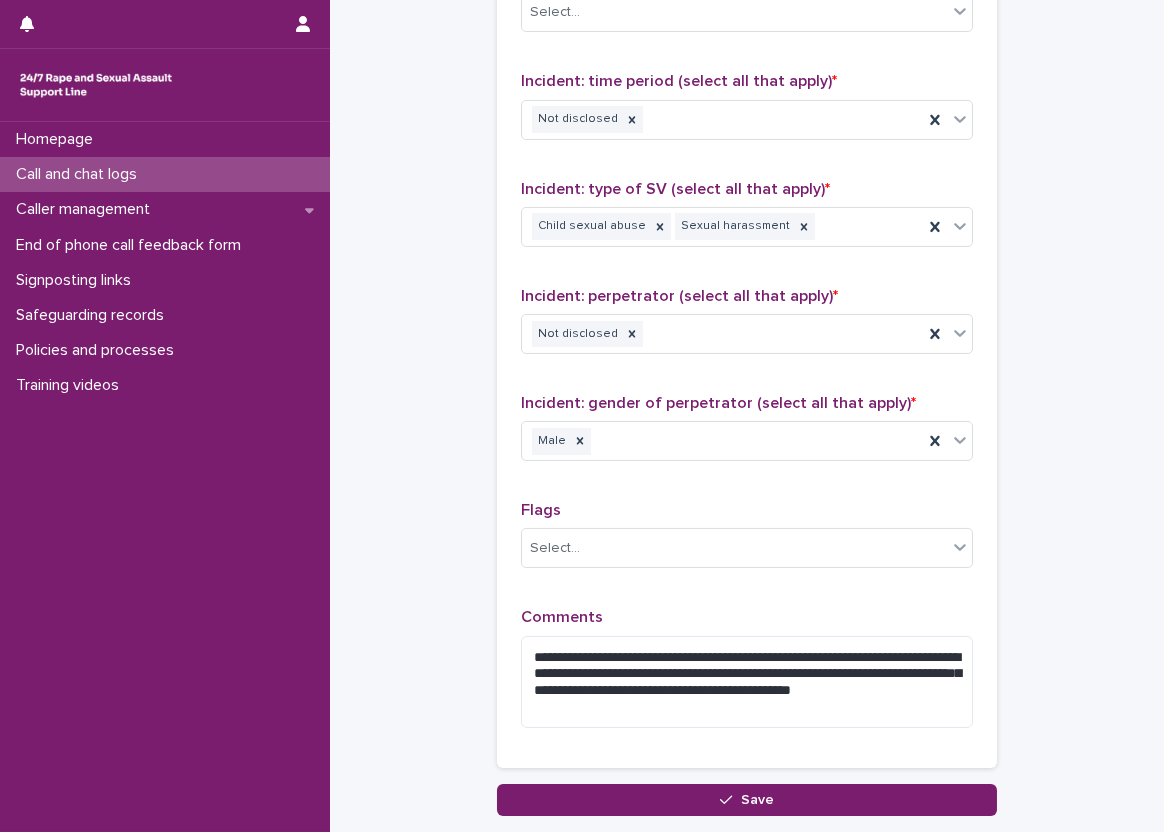 click on "**********" at bounding box center (747, 301) 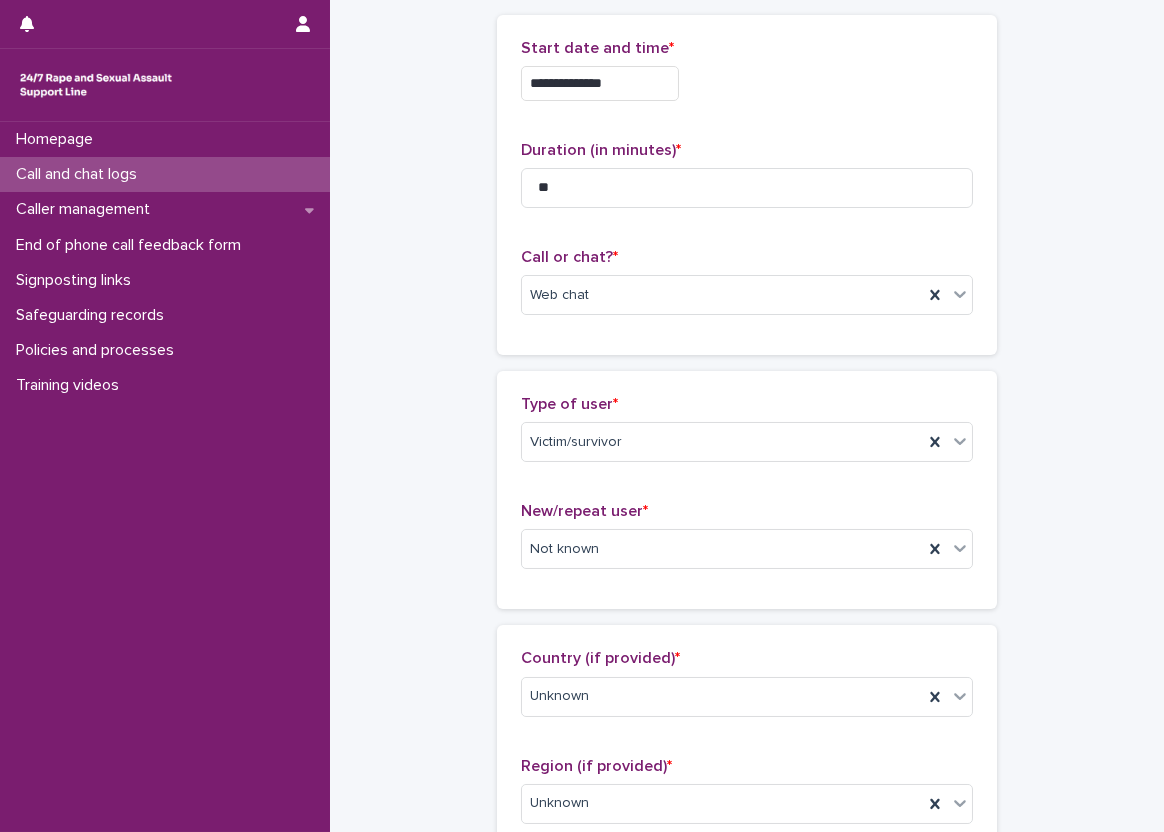 scroll, scrollTop: 0, scrollLeft: 0, axis: both 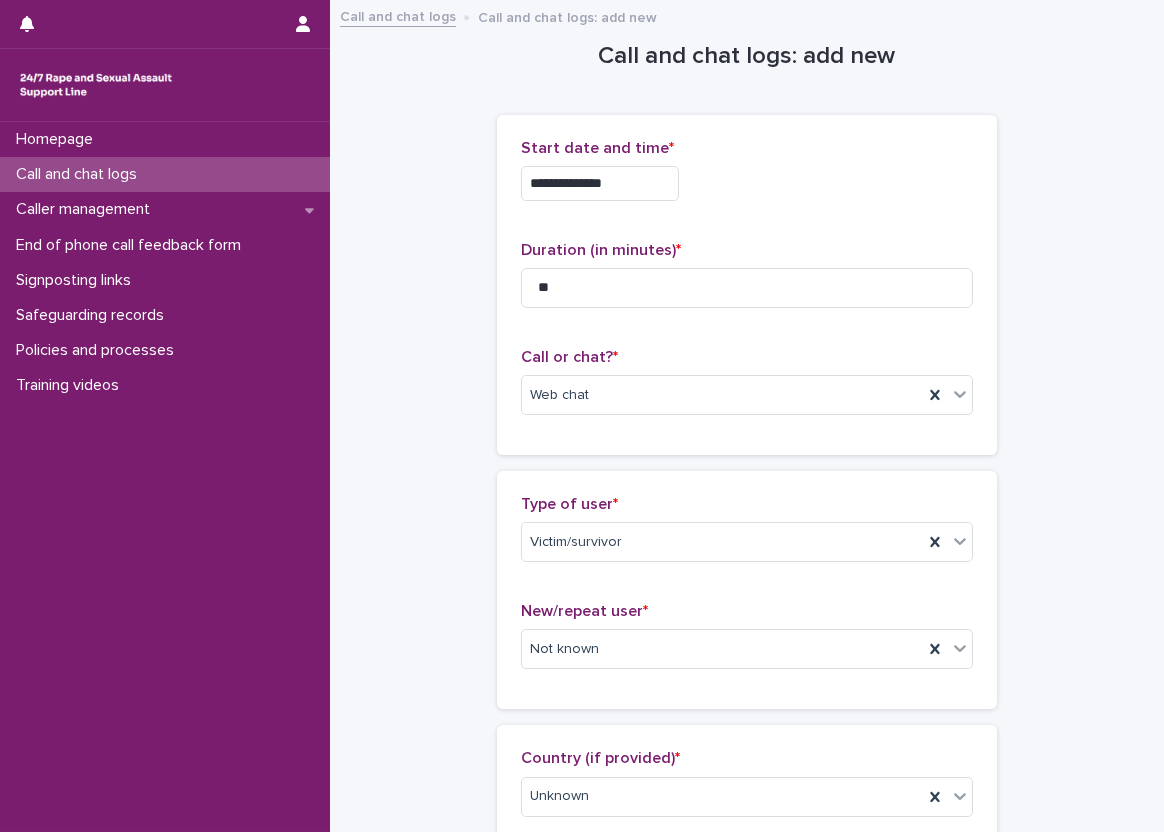 click on "**********" at bounding box center (747, 1109) 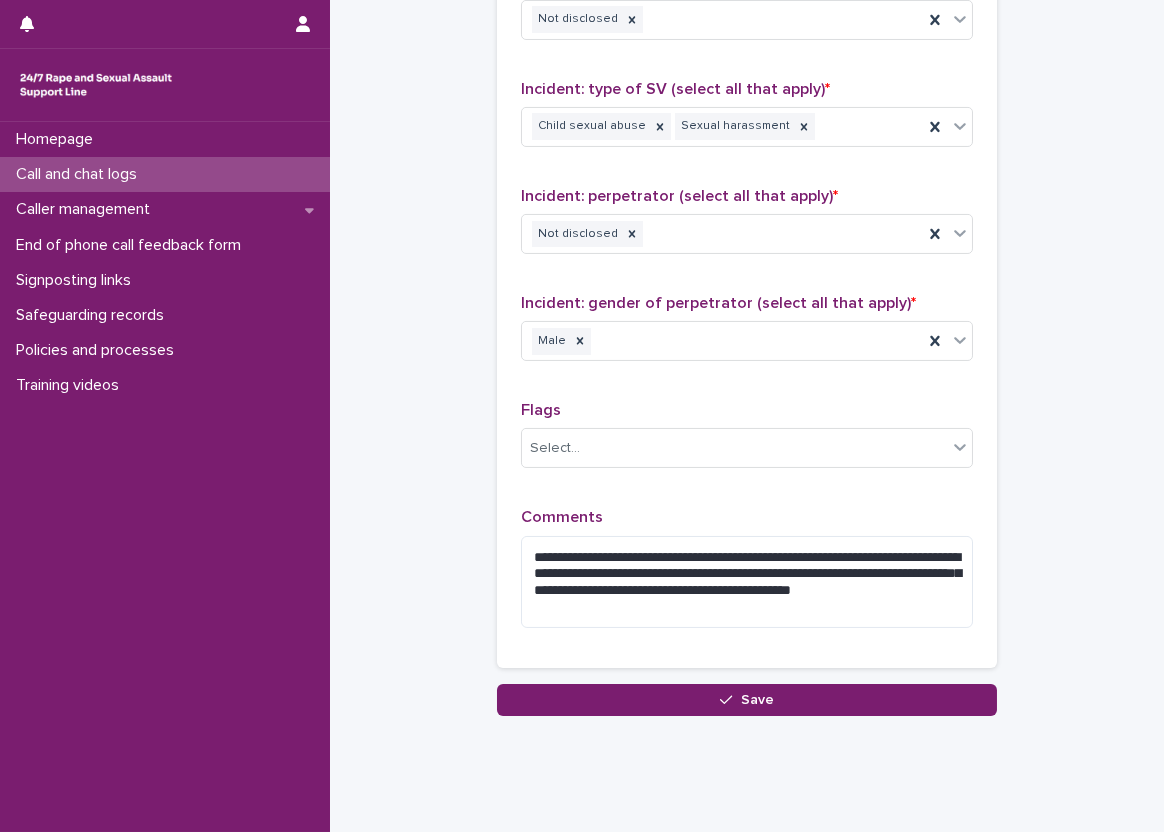 scroll, scrollTop: 1400, scrollLeft: 0, axis: vertical 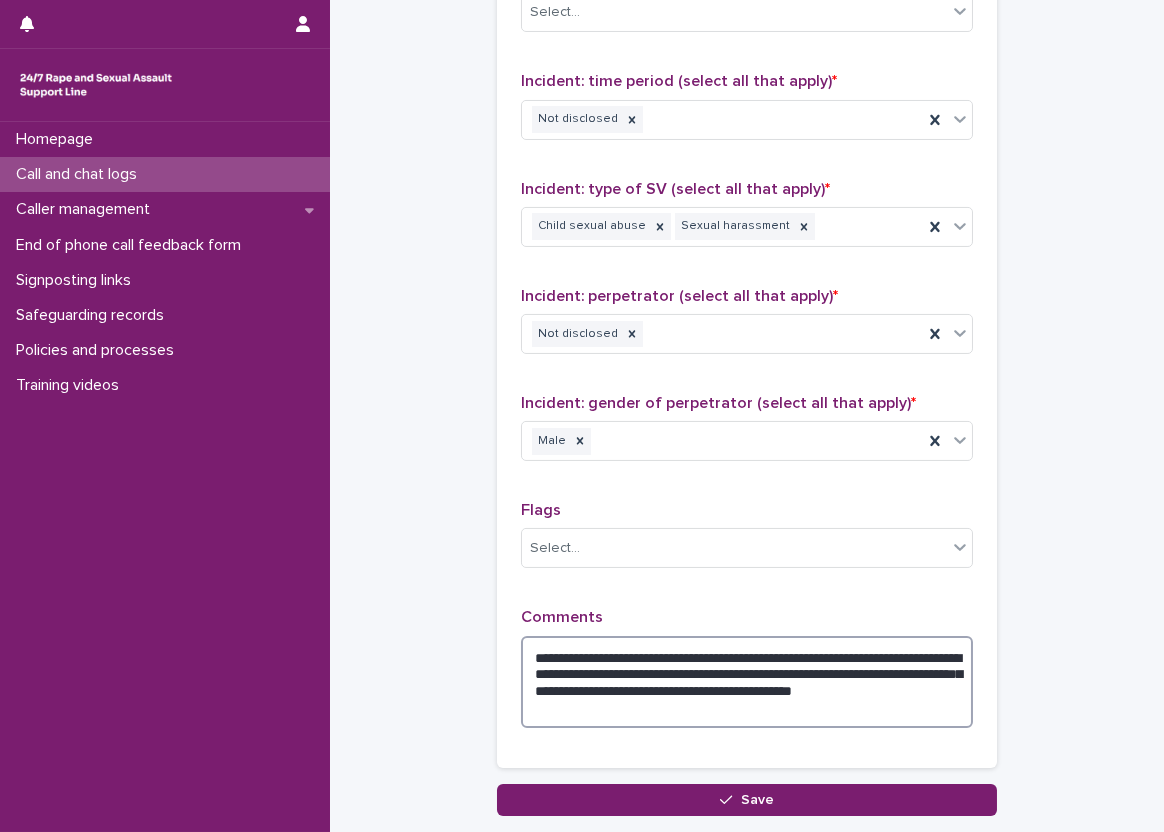 click on "**********" at bounding box center [747, 682] 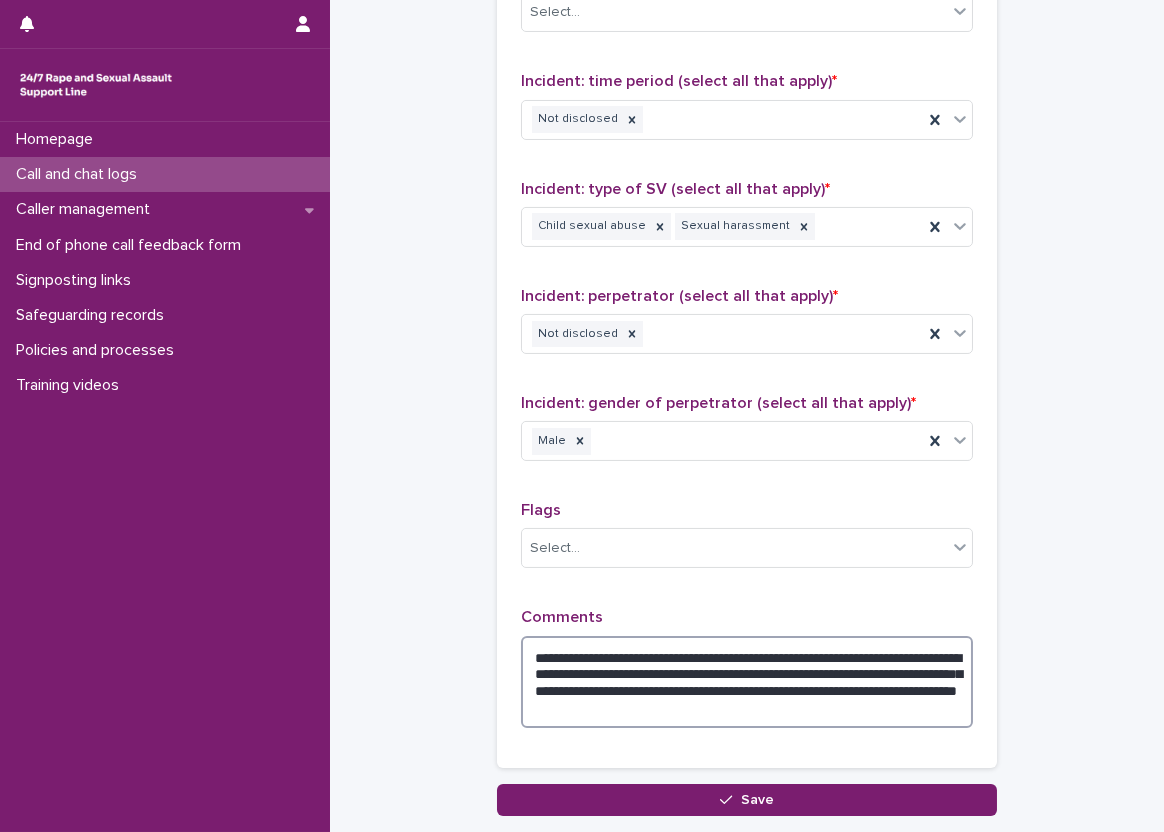 type on "**********" 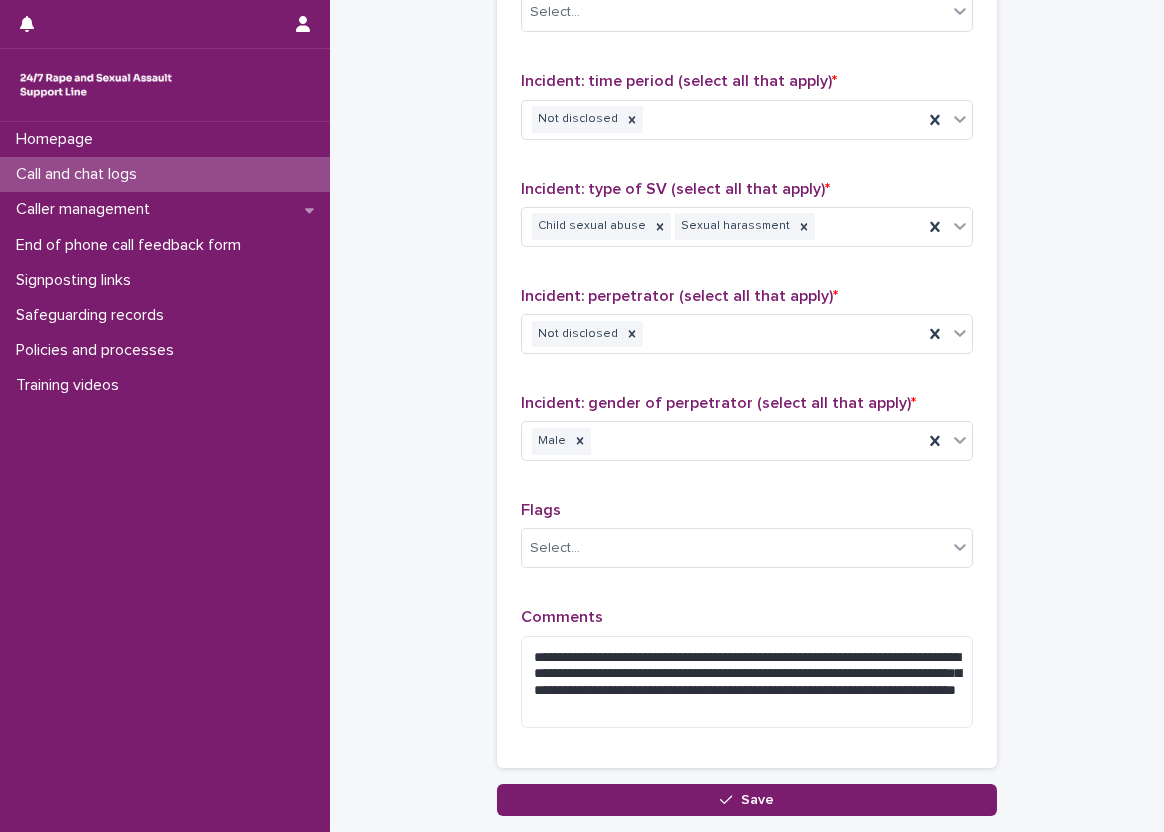 click on "**********" at bounding box center [747, 301] 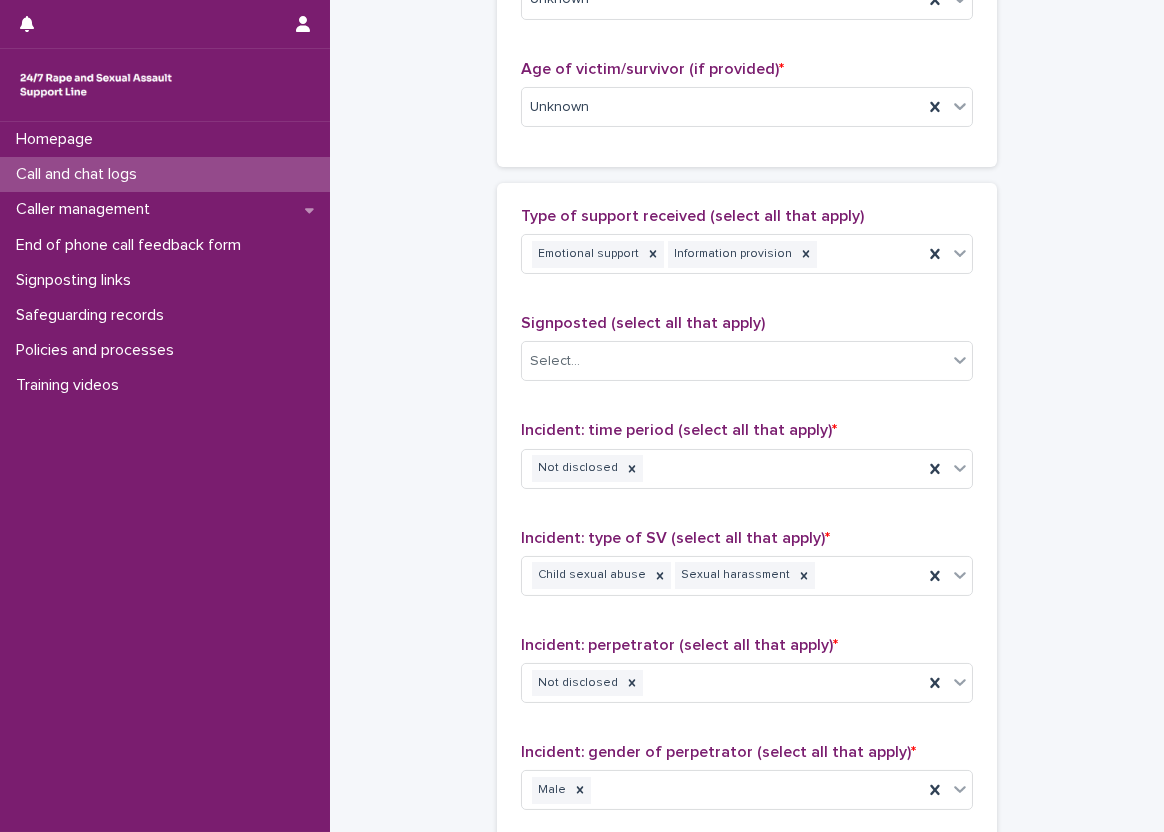 scroll, scrollTop: 1100, scrollLeft: 0, axis: vertical 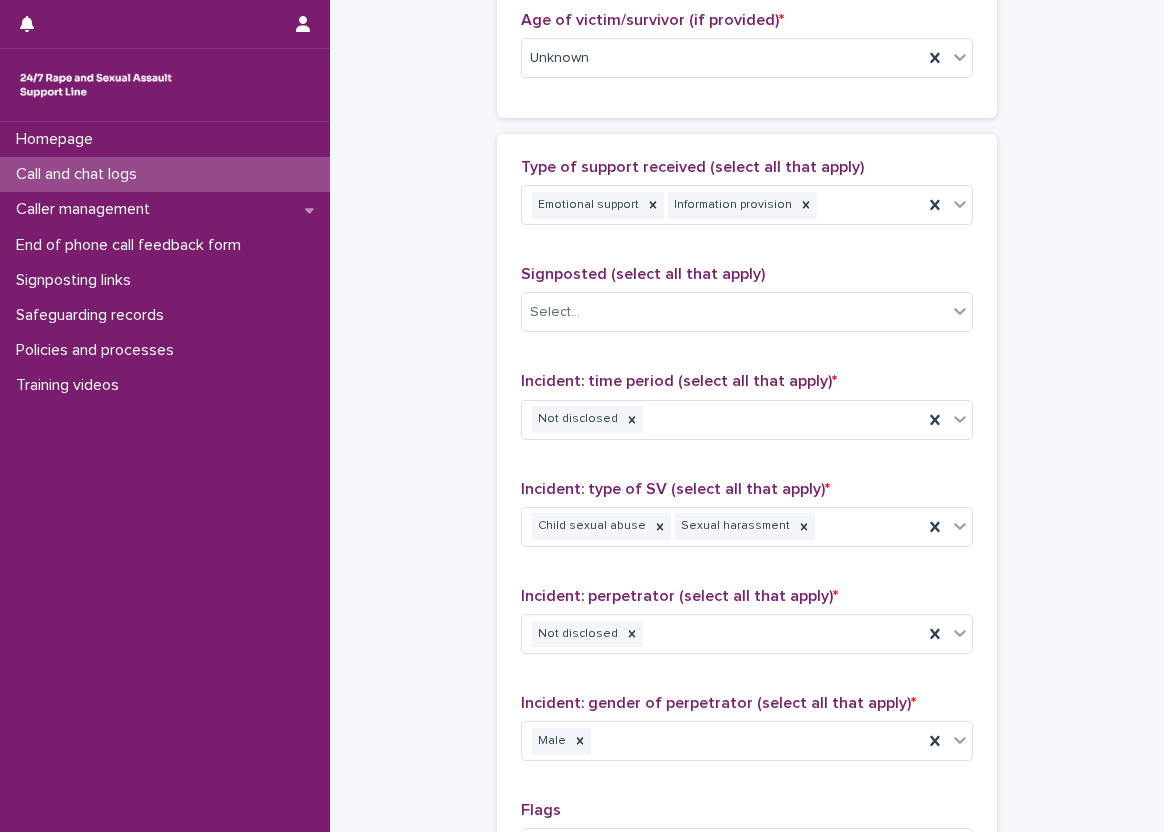 click on "**********" at bounding box center [747, 9] 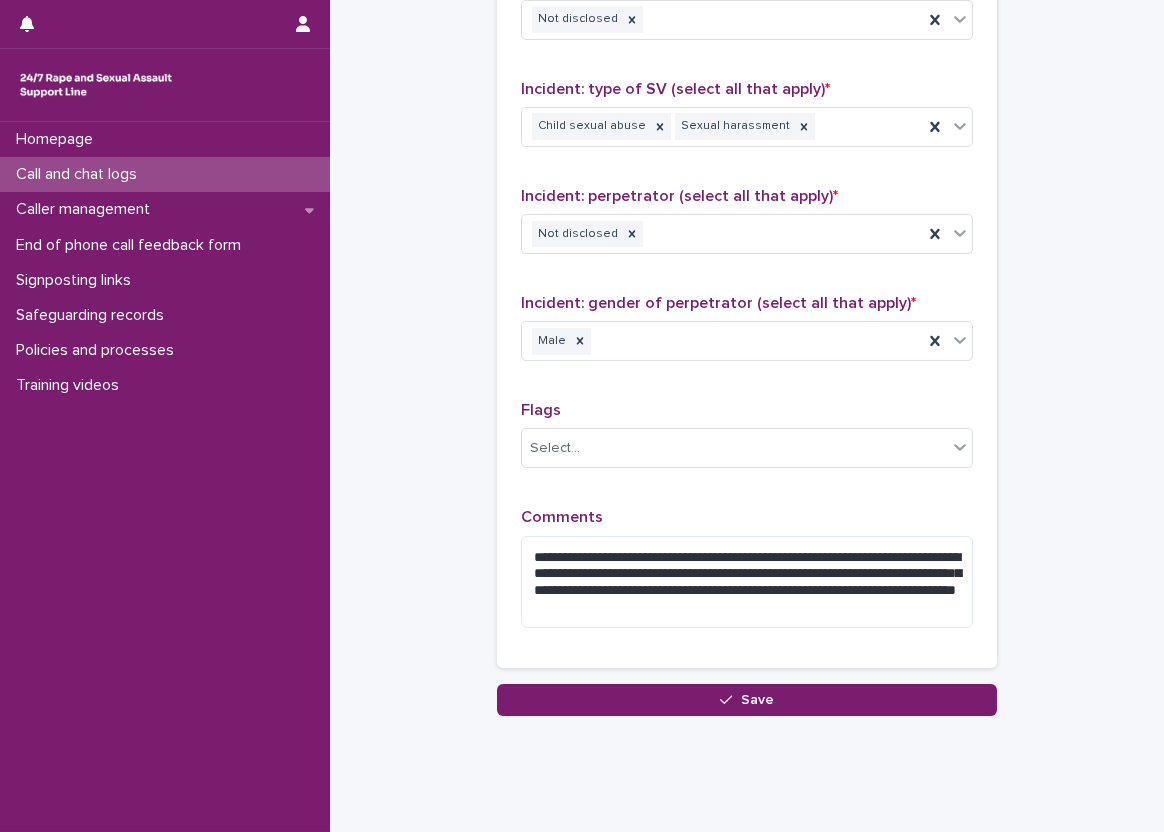 scroll, scrollTop: 1535, scrollLeft: 0, axis: vertical 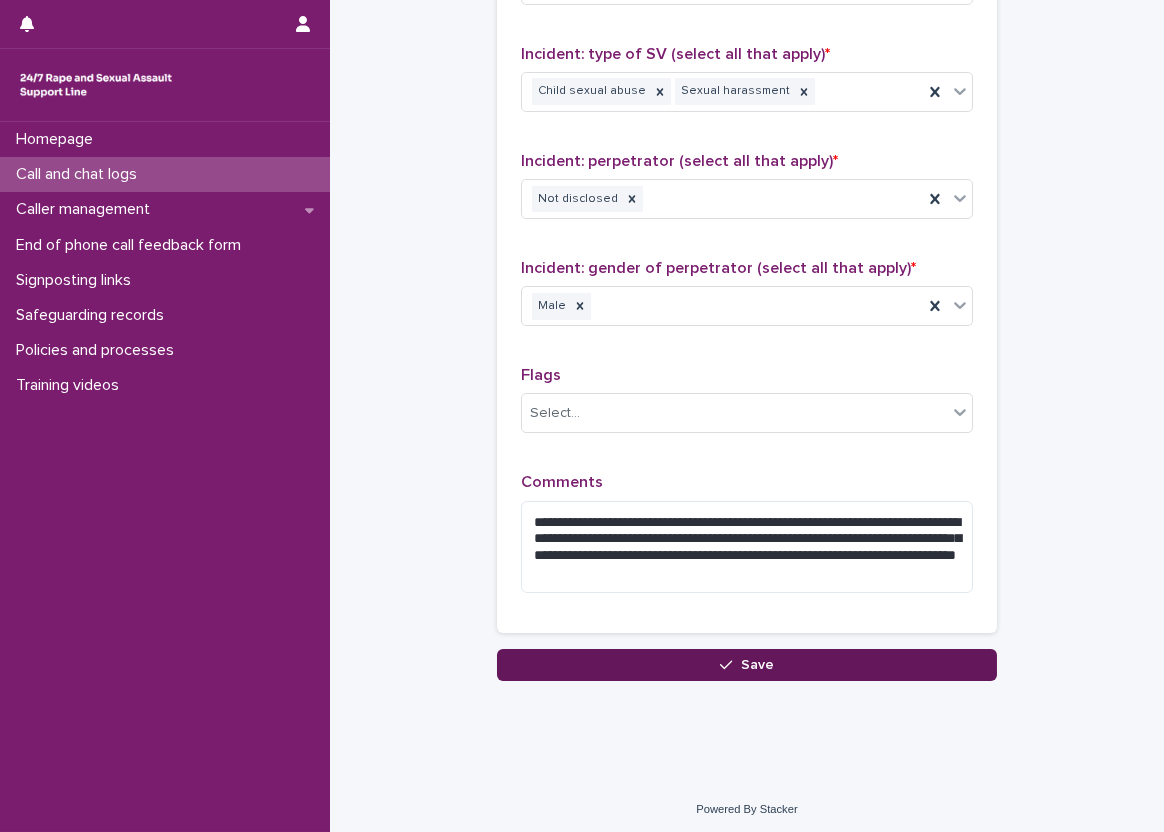 click on "Save" at bounding box center (747, 665) 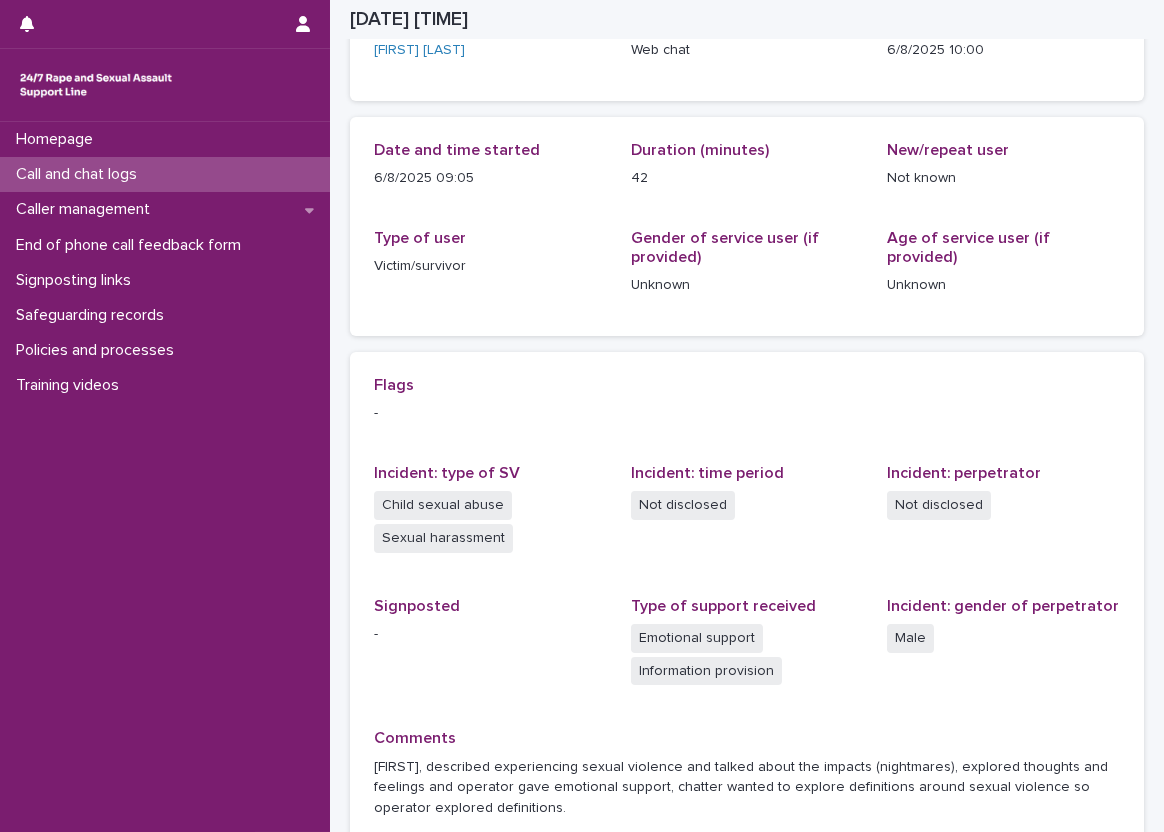 scroll, scrollTop: 156, scrollLeft: 0, axis: vertical 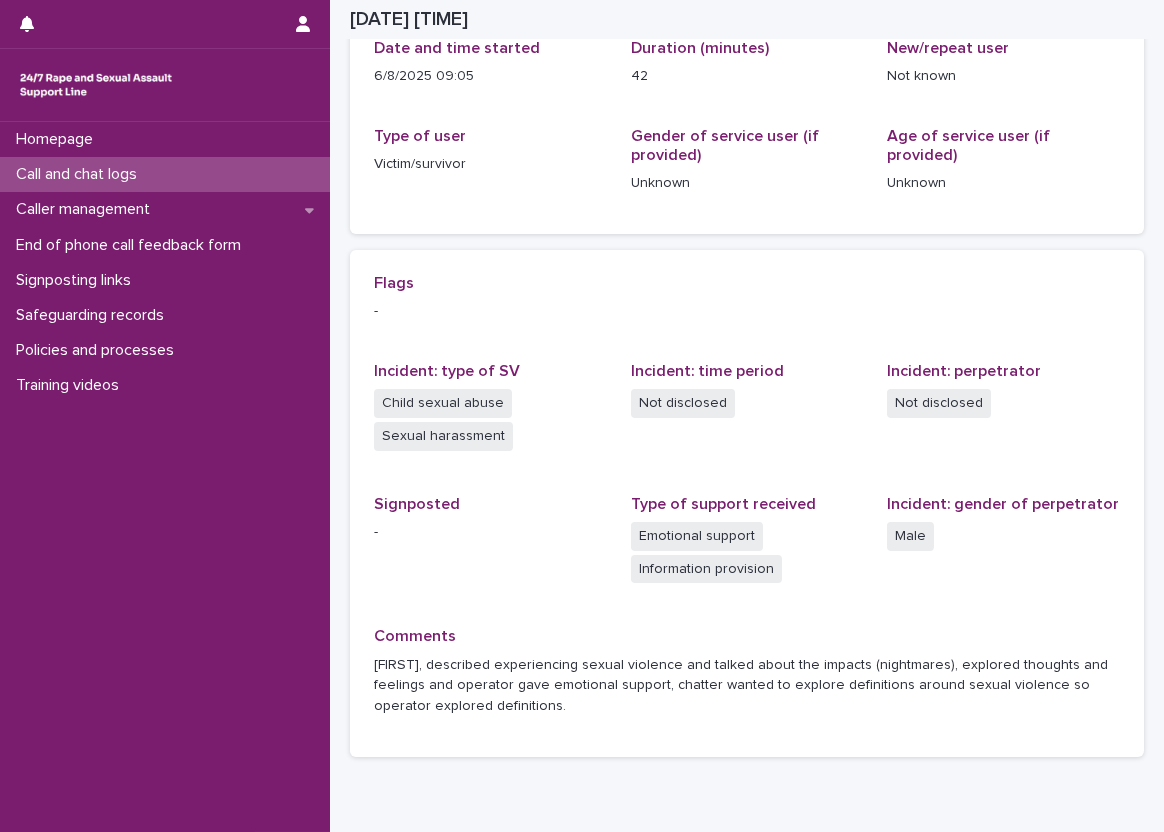 click on "Loading... Saving… Loading... Saving… Loading... Saving… Operator [FIRST] [LAST]   Type of contact Web chat Date and time created (BST) 6/8/2025 10:00 Loading... Saving… Date and time started 6/8/2025 09:05 Duration (minutes) 42 New/repeat user Not known Type of user Victim/survivor Gender of service user (if provided) Unknown Age of service user (if provided) Unknown Loading... Saving… Loading... Saving… Flags - Incident: type of SV Child sexual abuse Sexual harassment Incident: time period Not disclosed Incident: perpetrator Not disclosed Signposted - Type of support received Emotional support Information provision Incident: gender of perpetrator Male Comments" at bounding box center [747, 308] 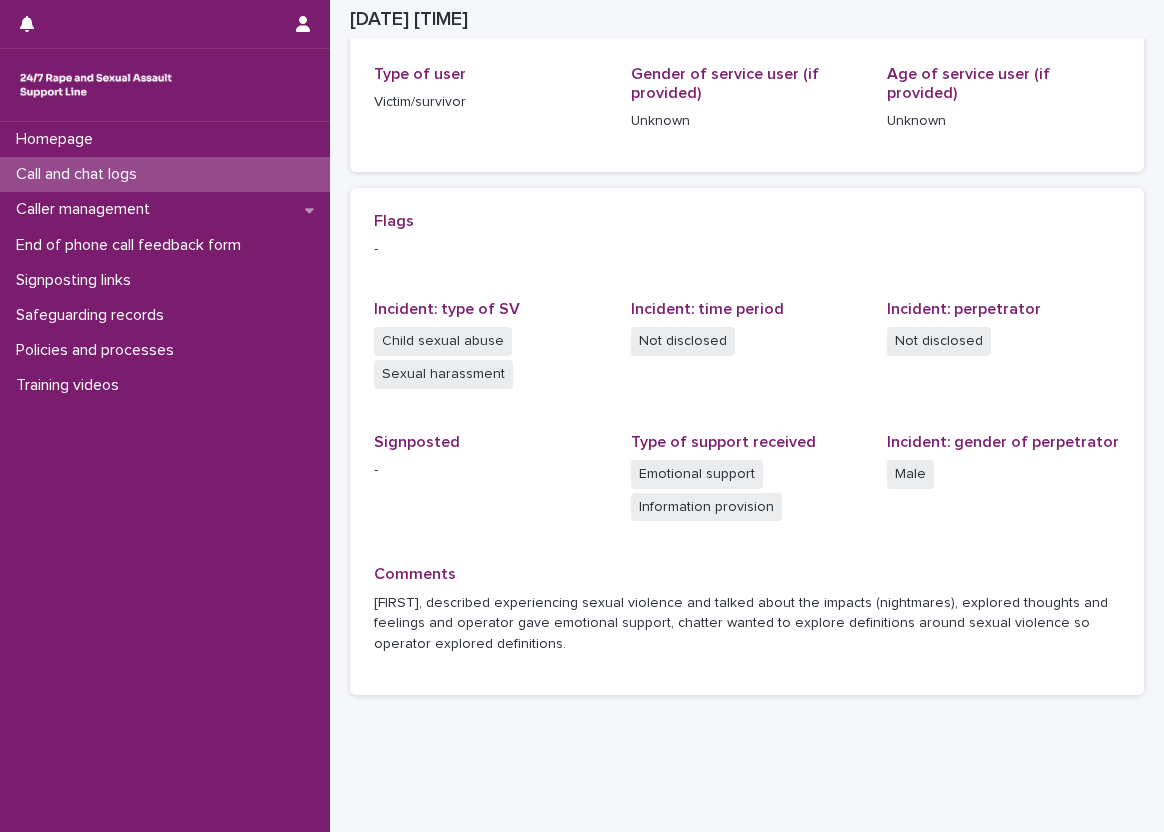 scroll, scrollTop: 356, scrollLeft: 0, axis: vertical 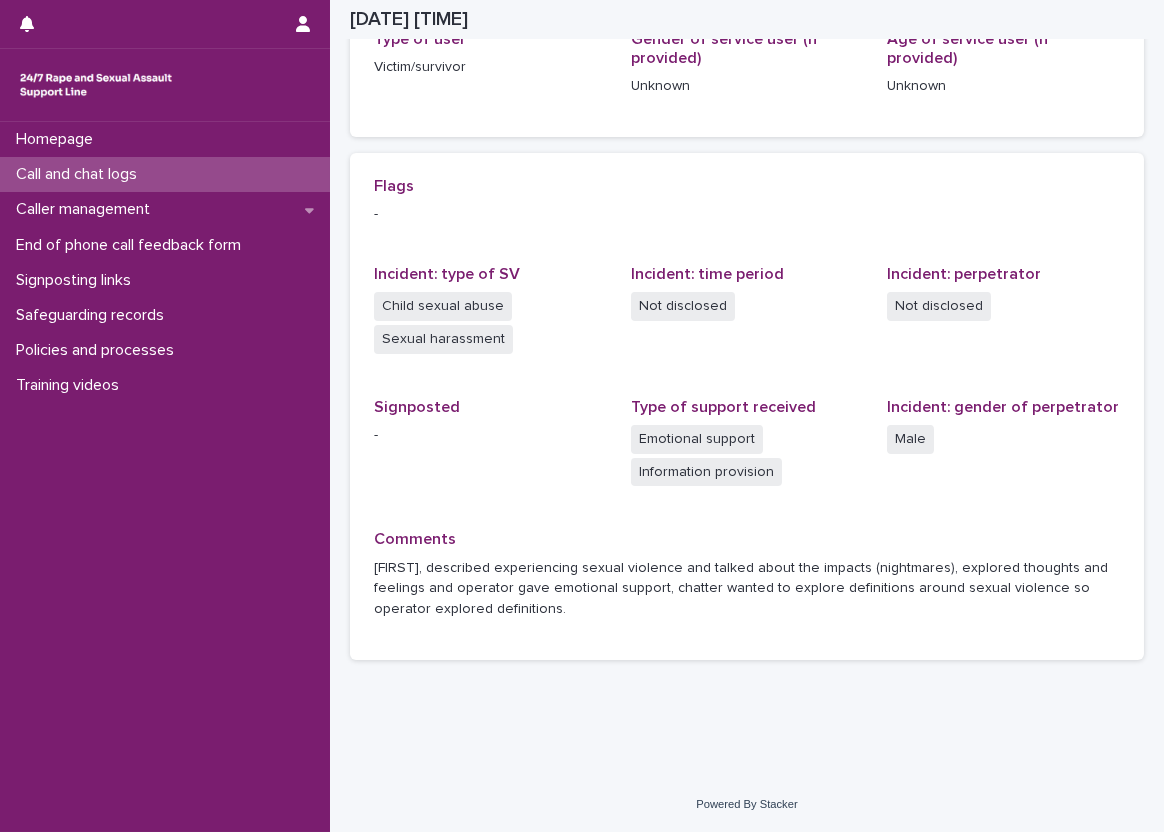 click on "Loading... Saving… Loading... Saving… Loading... Saving… Operator [FIRST] [LAST]   Type of contact Web chat Date and time created (BST) 6/8/2025 10:00 Loading... Saving… Date and time started 6/8/2025 09:05 Duration (minutes) 42 New/repeat user Not known Type of user Victim/survivor Gender of service user (if provided) Unknown Age of service user (if provided) Unknown Loading... Saving… Loading... Saving… Flags - Incident: type of SV Child sexual abuse Sexual harassment Incident: time period Not disclosed Incident: perpetrator Not disclosed Signposted - Type of support received Emotional support Information provision Incident: gender of perpetrator Male Comments" at bounding box center [747, 211] 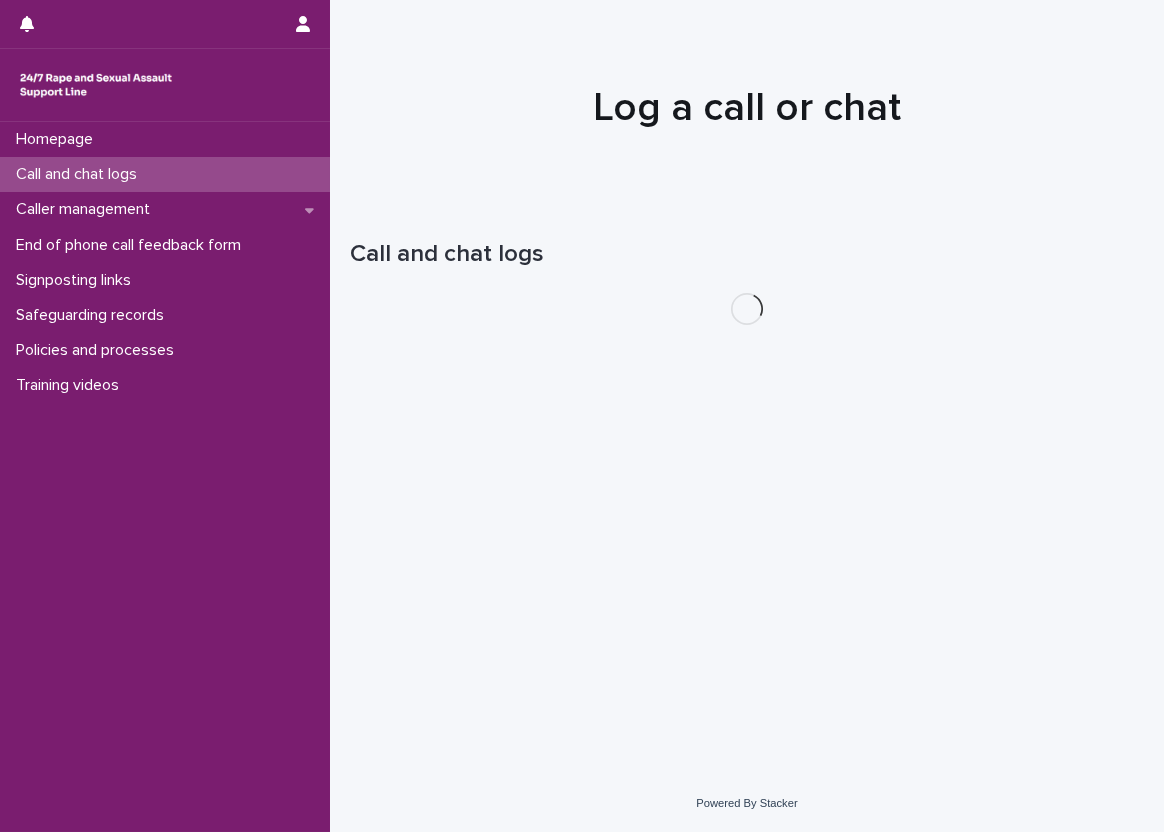 scroll, scrollTop: 0, scrollLeft: 0, axis: both 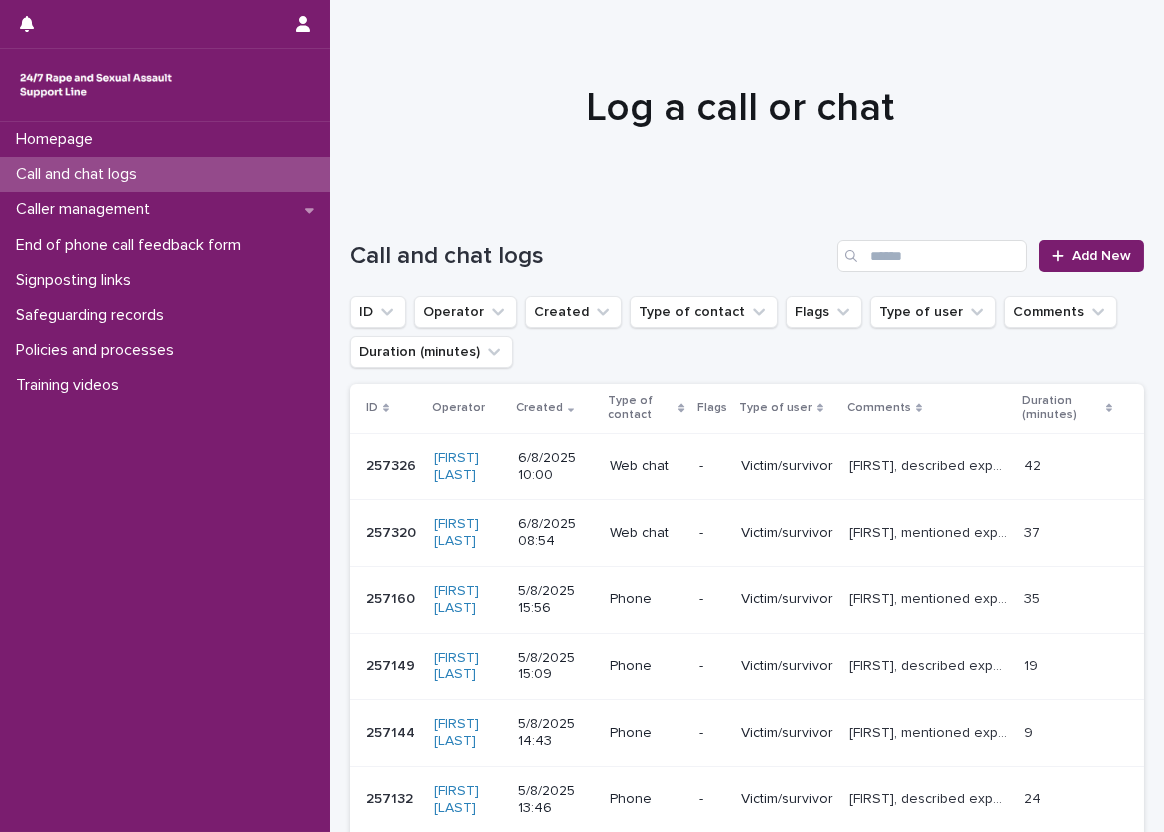 click on "Call and chat logs" at bounding box center (80, 174) 